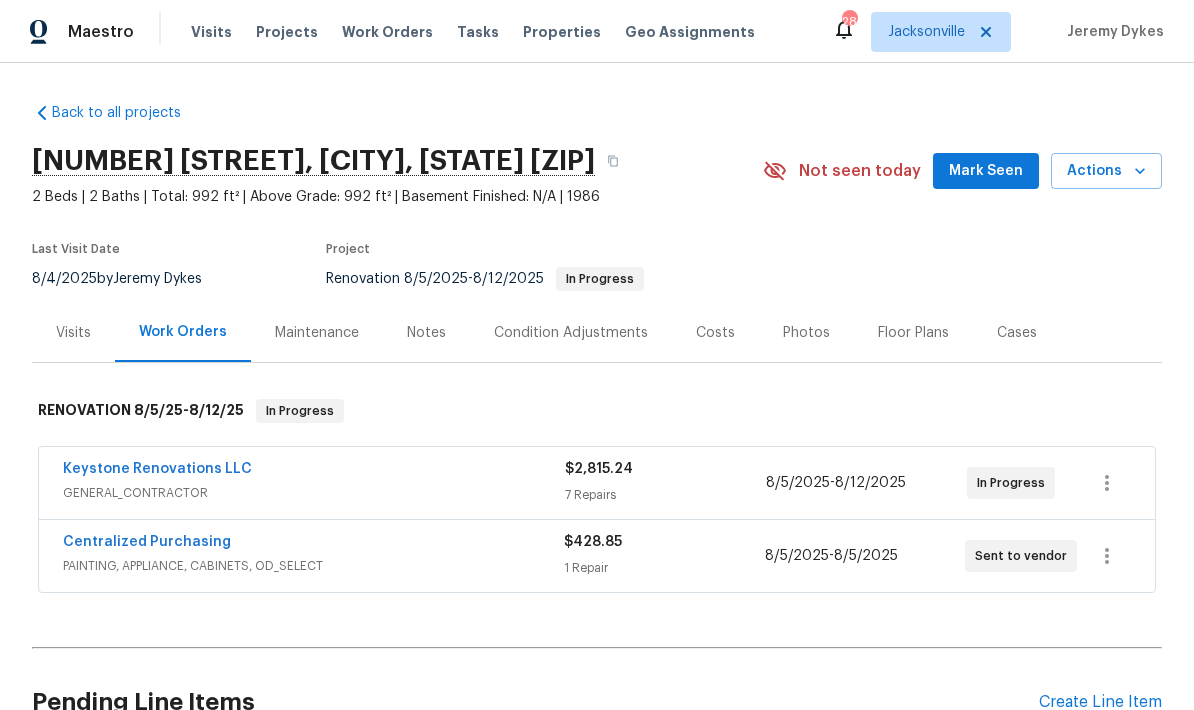 scroll, scrollTop: 0, scrollLeft: 0, axis: both 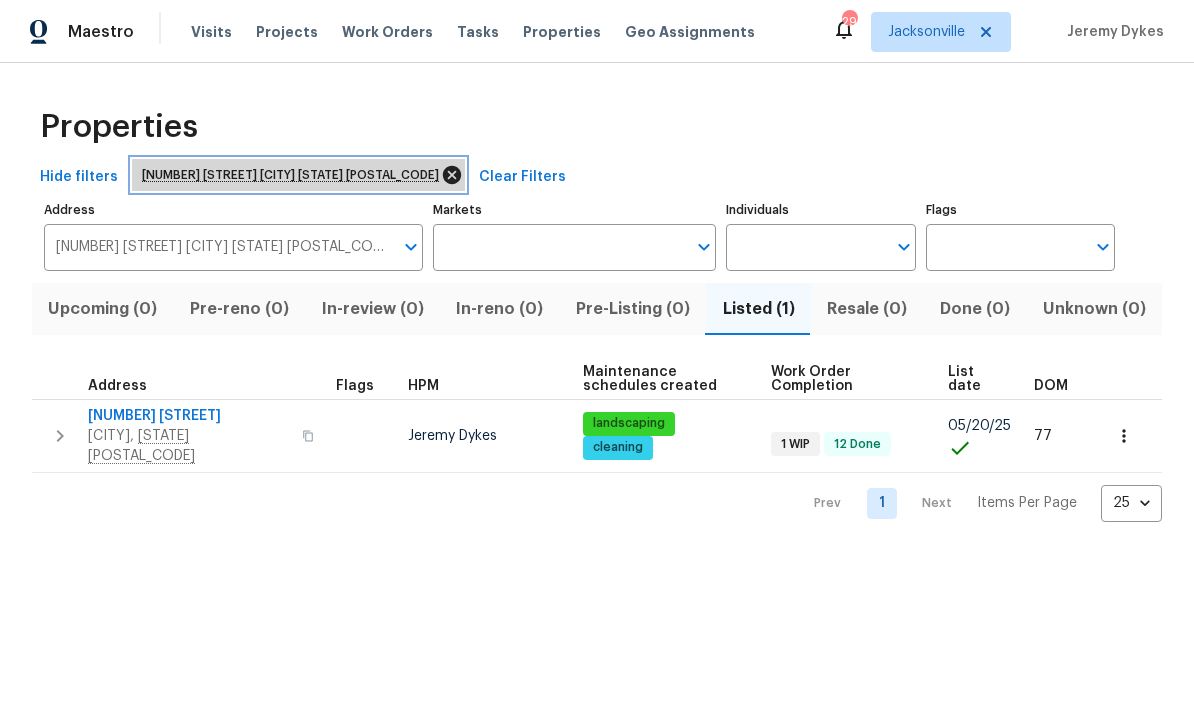click 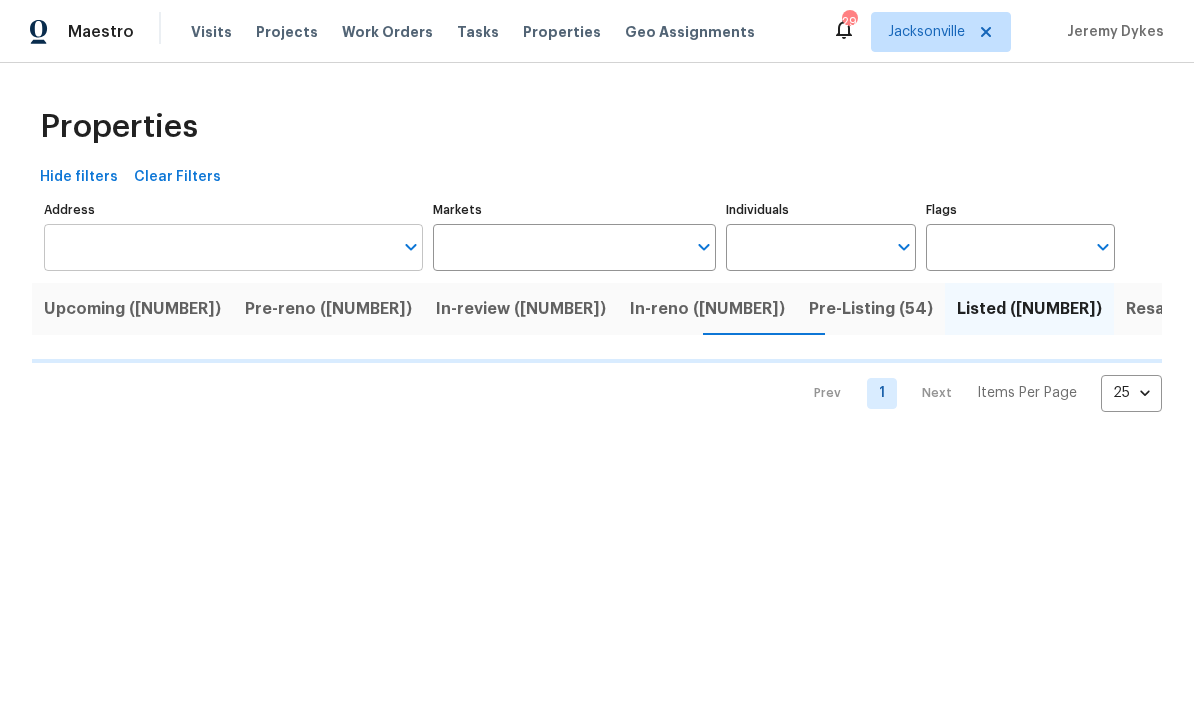 click on "Address" at bounding box center (218, 247) 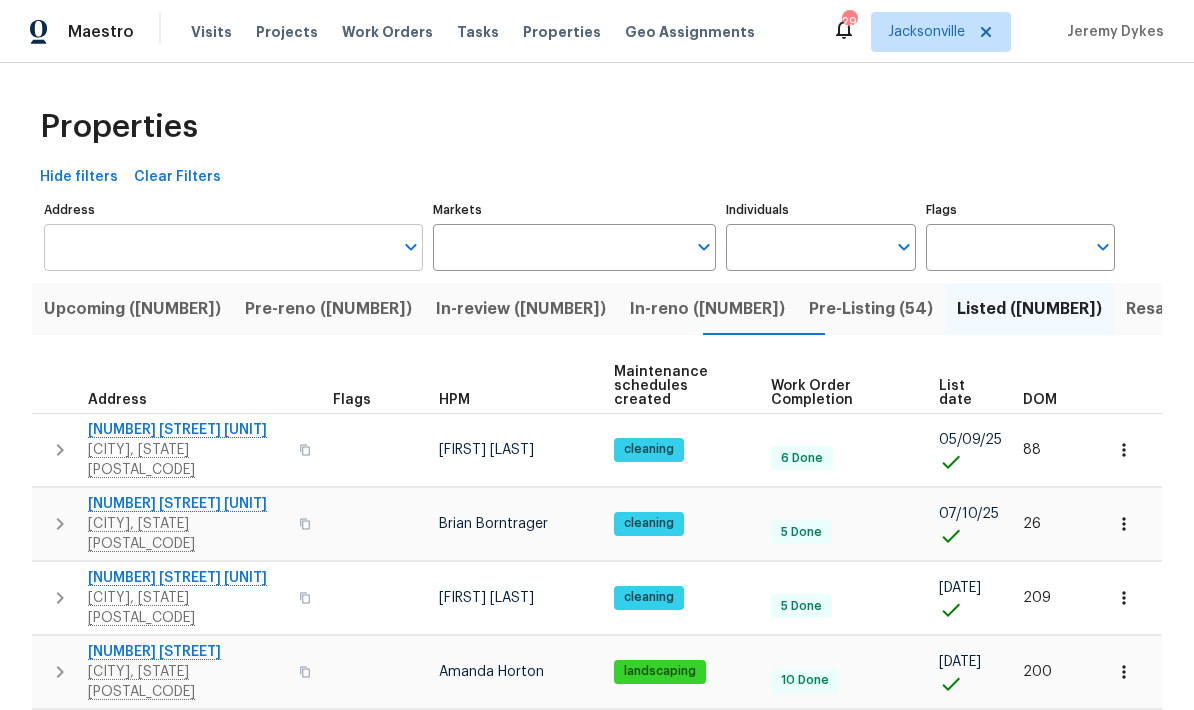 click on "Address" at bounding box center (218, 247) 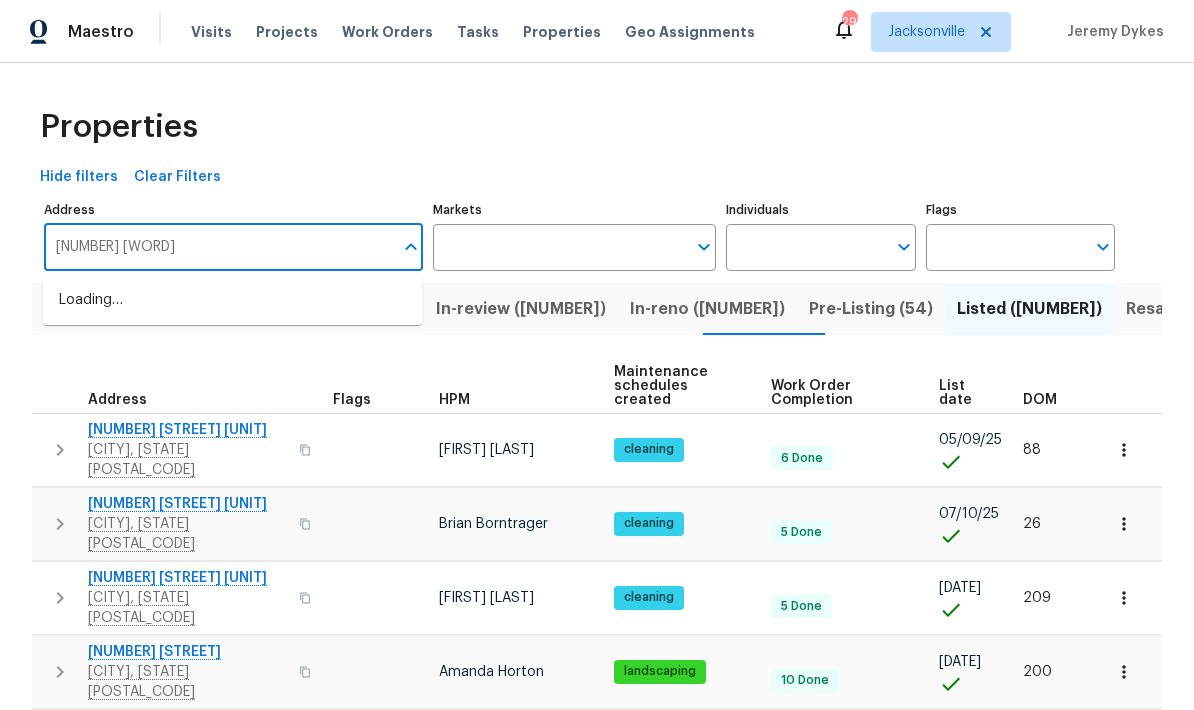 type on "606 Jackson" 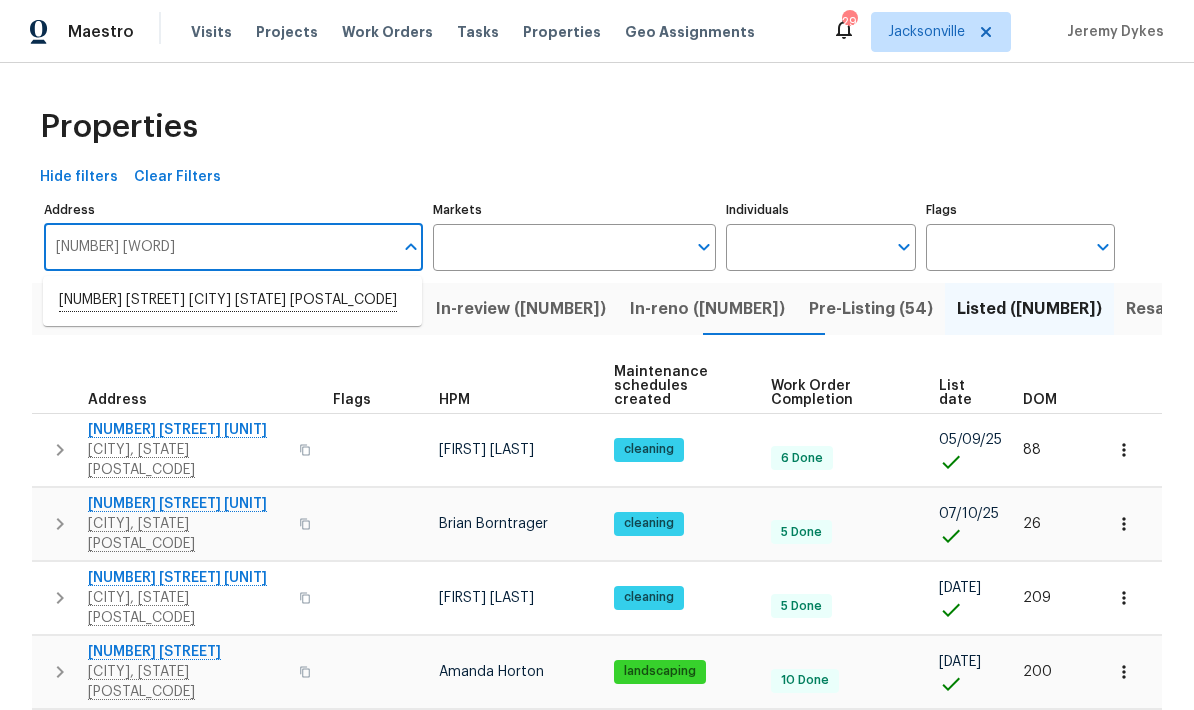 click on "606 Jackson Ave N Jacksonville FL 32220" at bounding box center (232, 301) 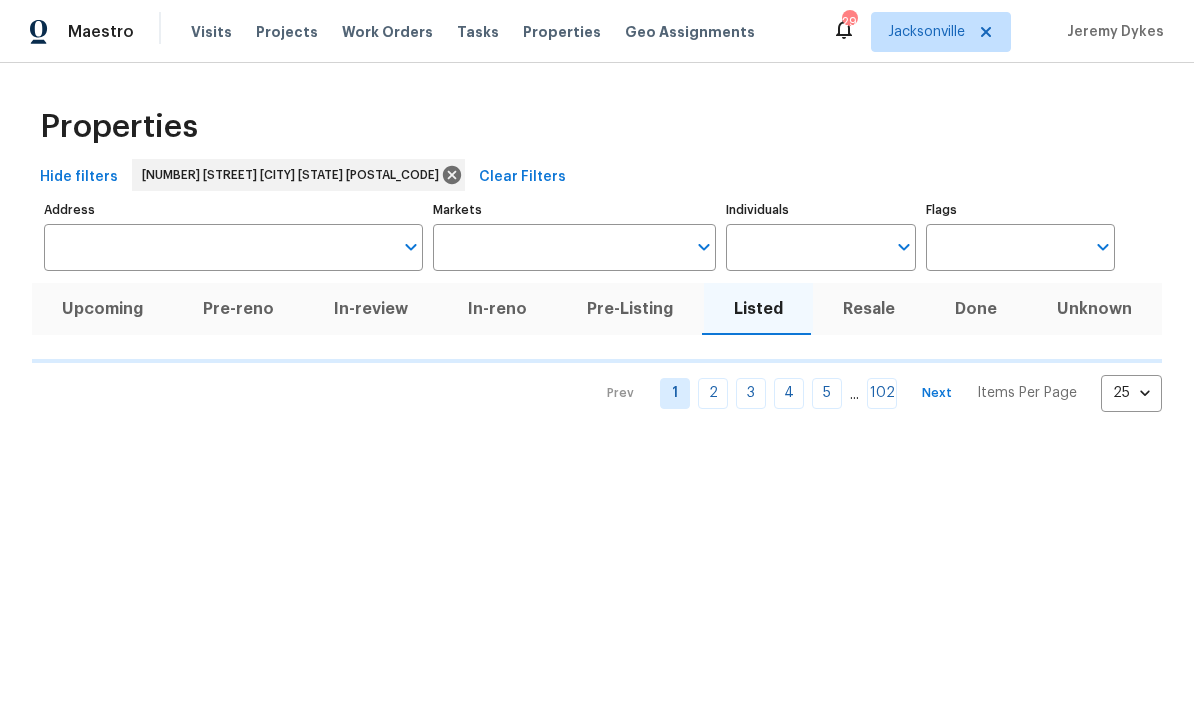 type on "606 Jackson Ave N Jacksonville FL 32220" 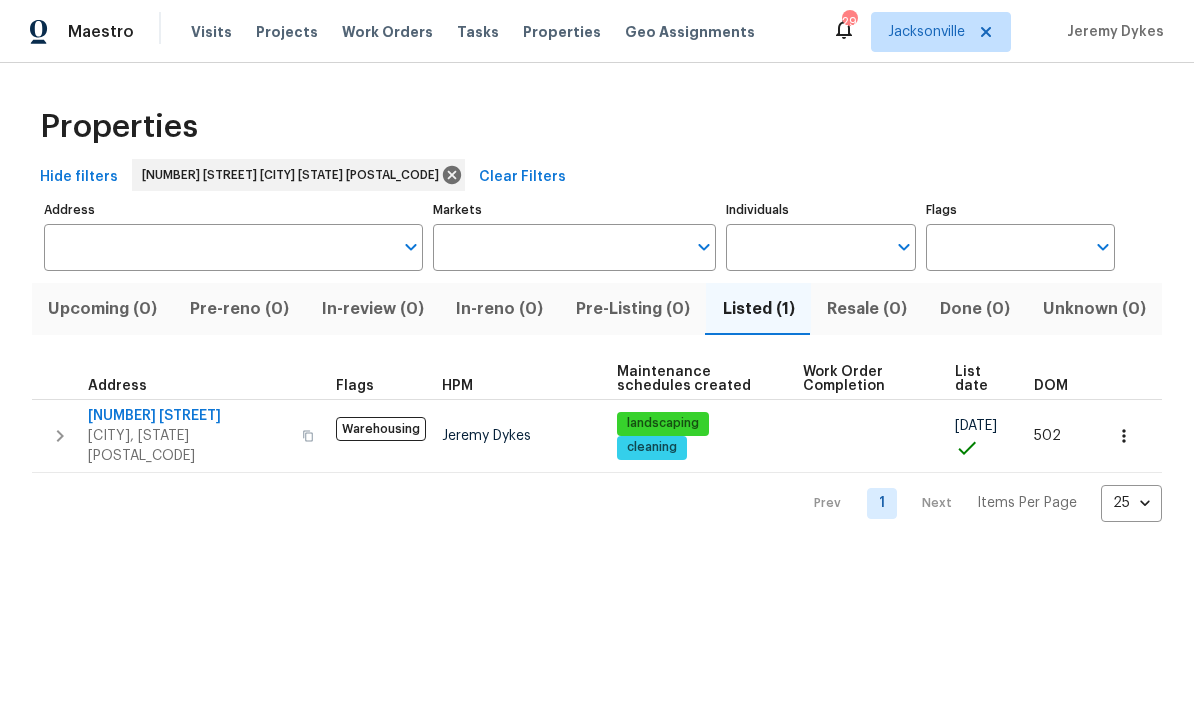 type on "606 Jackson Ave N Jacksonville FL 32220" 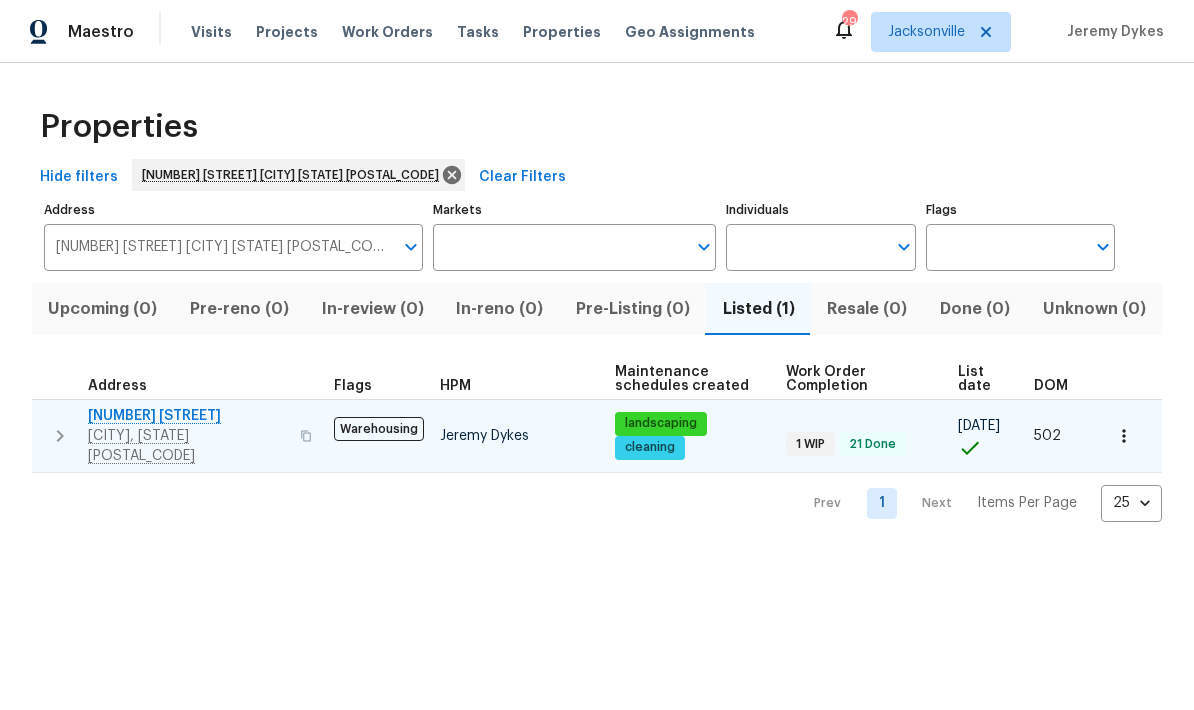 click 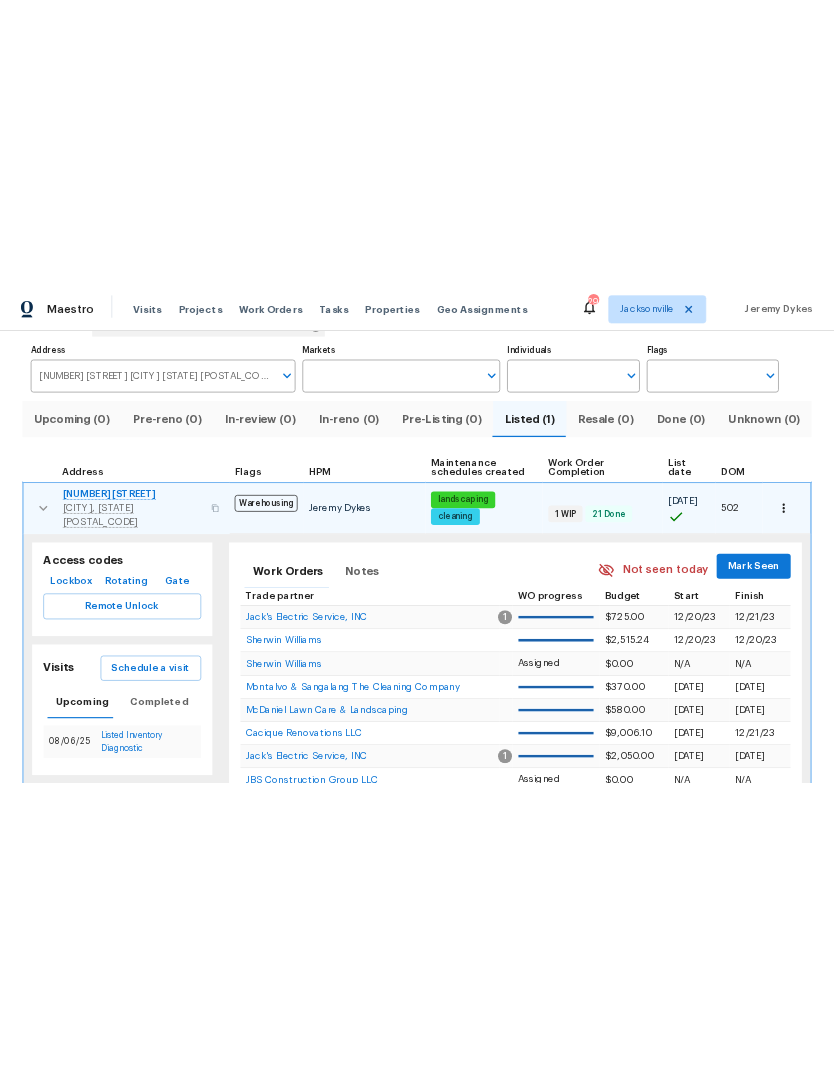 scroll, scrollTop: 121, scrollLeft: 0, axis: vertical 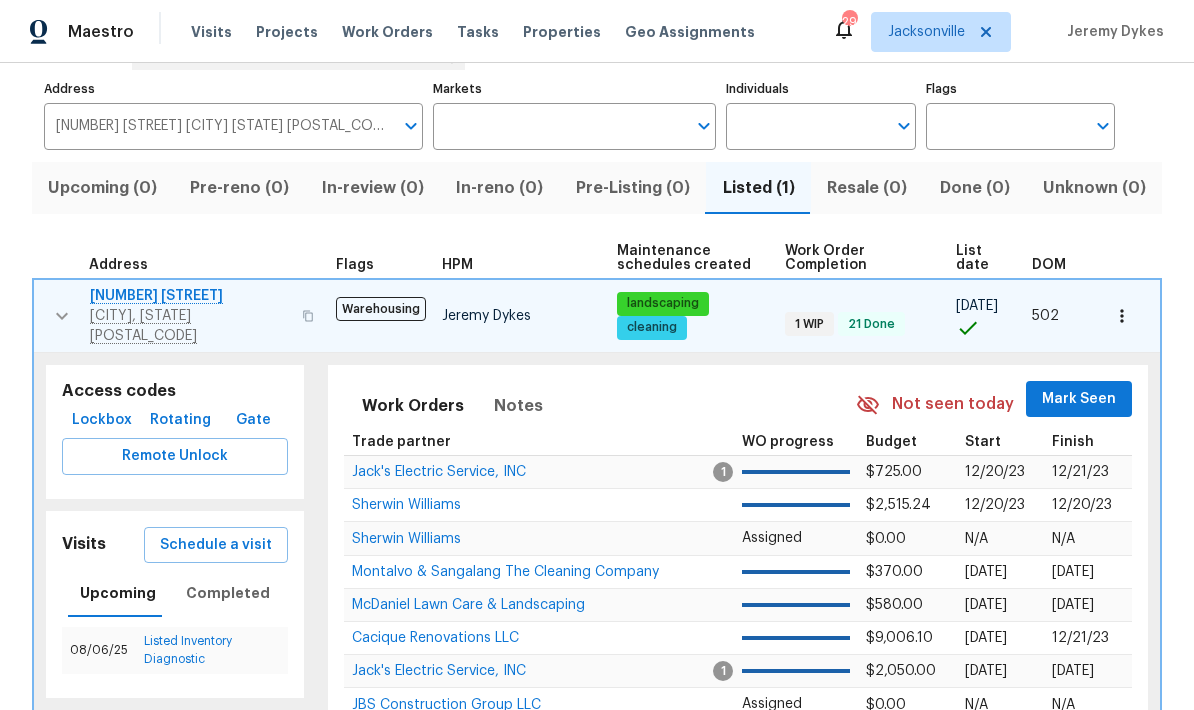 click on "Properties Hide filters 606 Jackson Ave N Jacksonville FL 32220 Clear Filters Address 606 Jackson Ave N Jacksonville FL 32220 Address Markets Markets Individuals Individuals Flags Flags Upcoming (0) Pre-reno (0) In-review (0) In-reno (0) Pre-Listing (0) Listed (1) Resale (0) Done (0) Unknown (0) Address Flags HPM Maintenance schedules created Work Order Completion List date DOM 606 Jackson Ave N Jacksonville, FL 32220 Warehousing Jeremy Dykes landscaping cleaning 1 WIP 21 Done 03/21/24 502 Access codes Lockbox Rotating Gate Remote Unlock Visits Schedule a visit Upcoming Completed 08/06/25 Listed Inventory Diagnostic Work Orders Notes Not seen today Mark Seen Trade partner WO progress Budget Start Finish Jack's Electric Service, INC 1 $725.00 12/20/23 12/21/23 Sherwin Williams $2,515.24 12/20/23 12/20/23 Sherwin Williams Assigned $0.00 N/A N/A Montalvo & Sangalang The Cleaning Company $370.00 12/18/23 12/22/23 McDaniel Lawn Care & Landscaping $580.00 12/08/23 12/13/23 Cacique Renovations LLC $9,006.10 12/08/23" at bounding box center (597, 424) 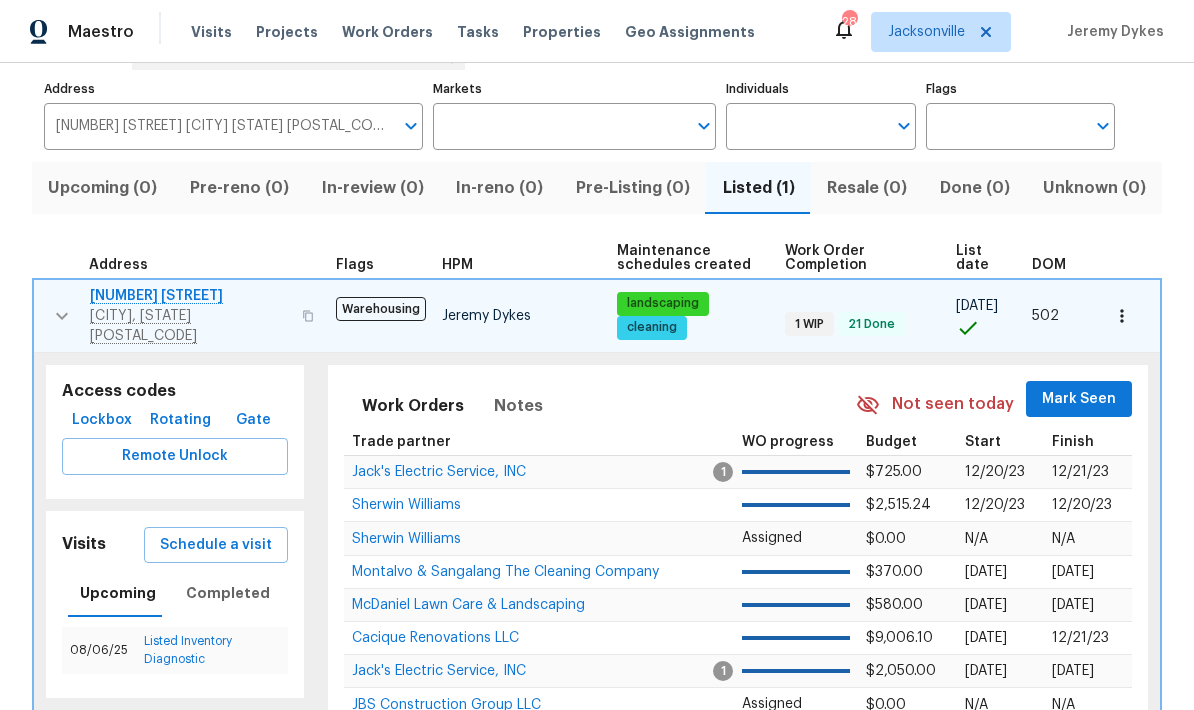click on "Lockbox" at bounding box center [102, 420] 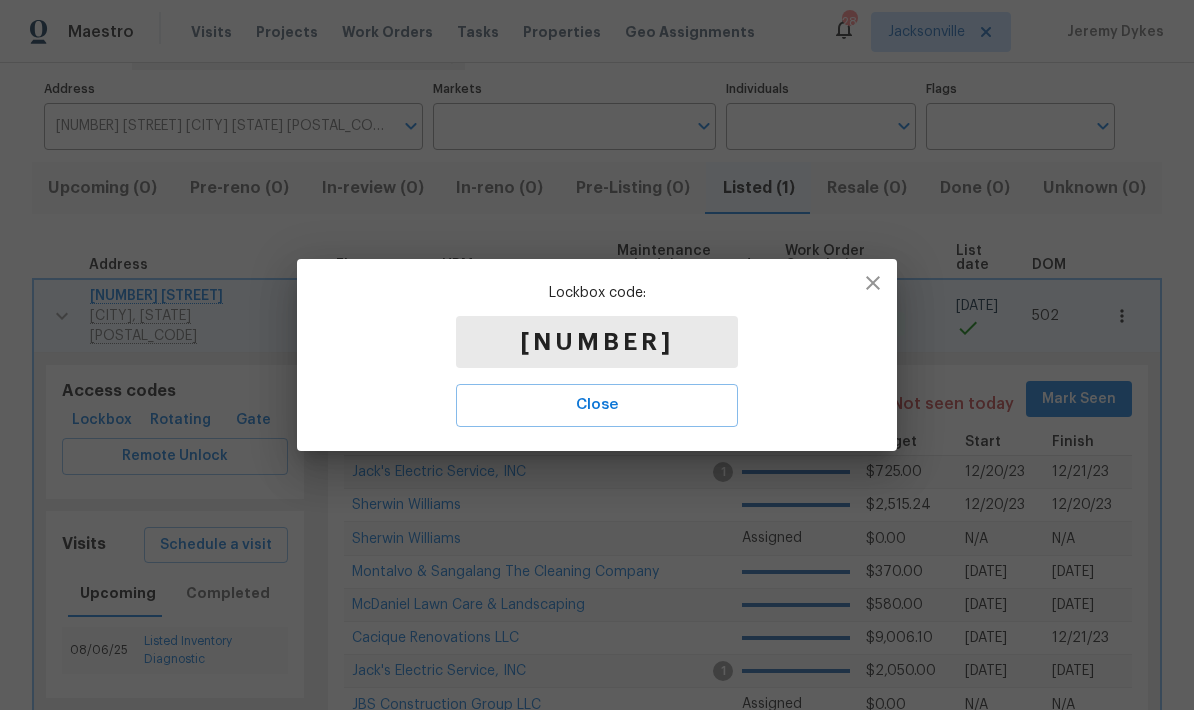 scroll, scrollTop: 0, scrollLeft: 0, axis: both 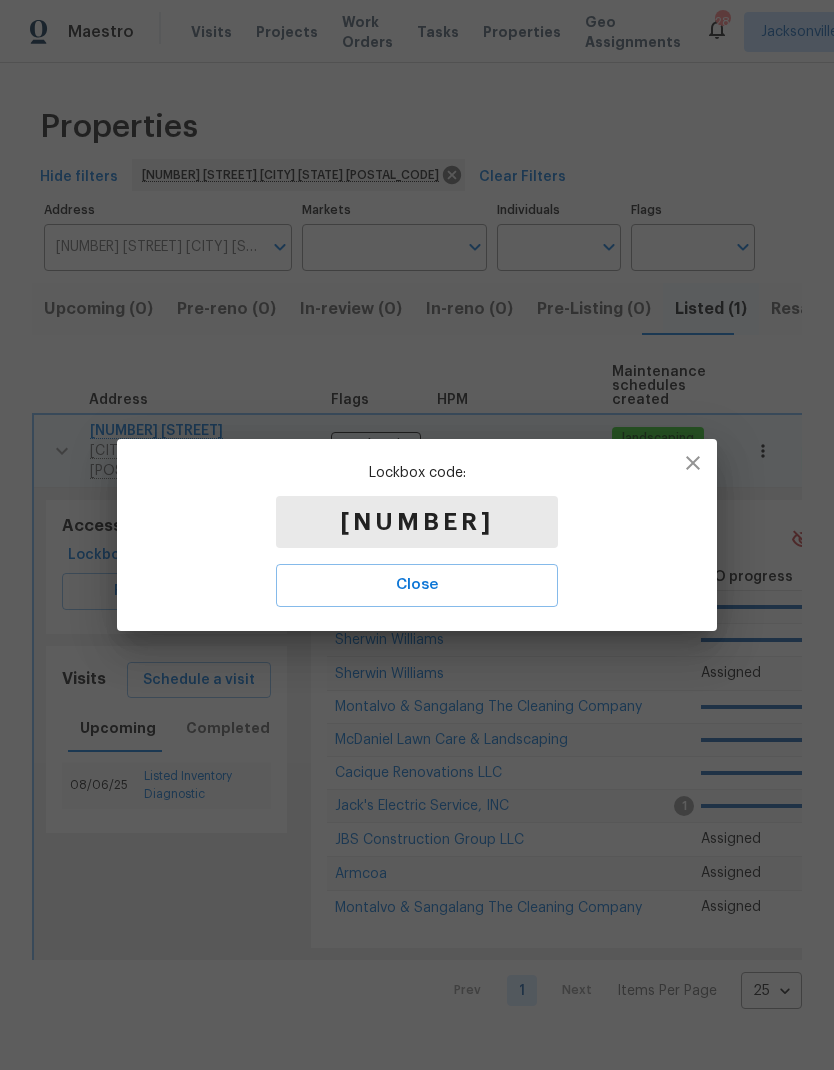 click on "Close" at bounding box center [417, 585] 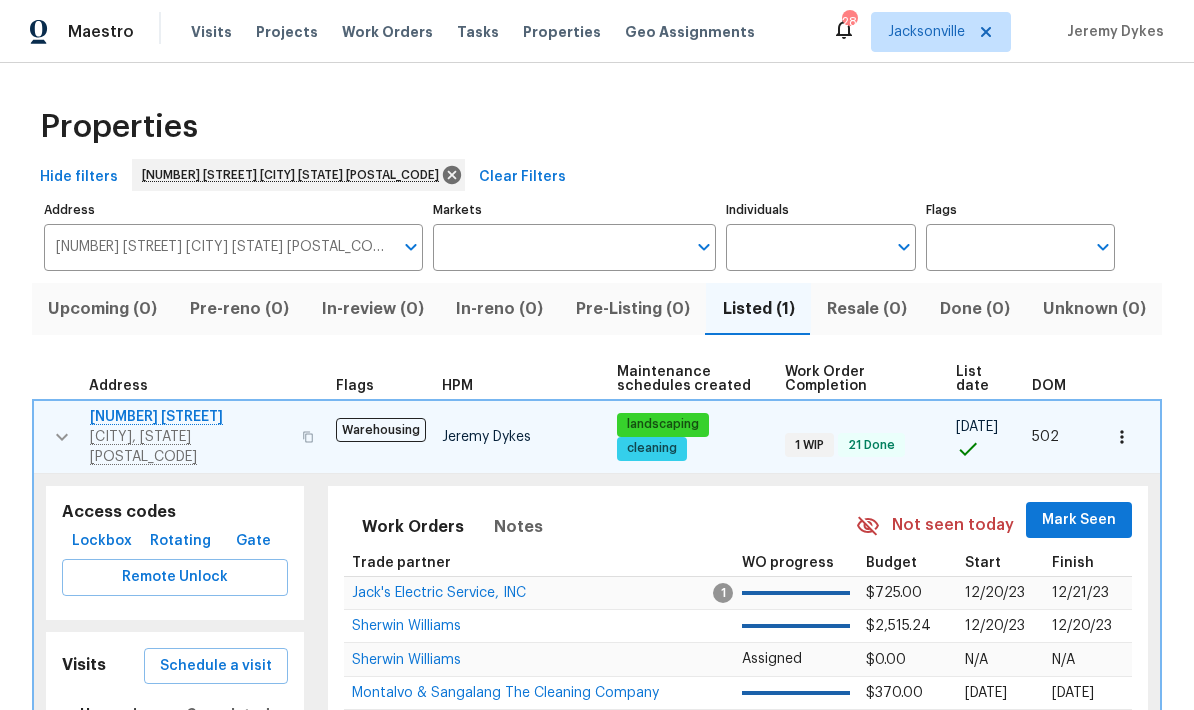 type 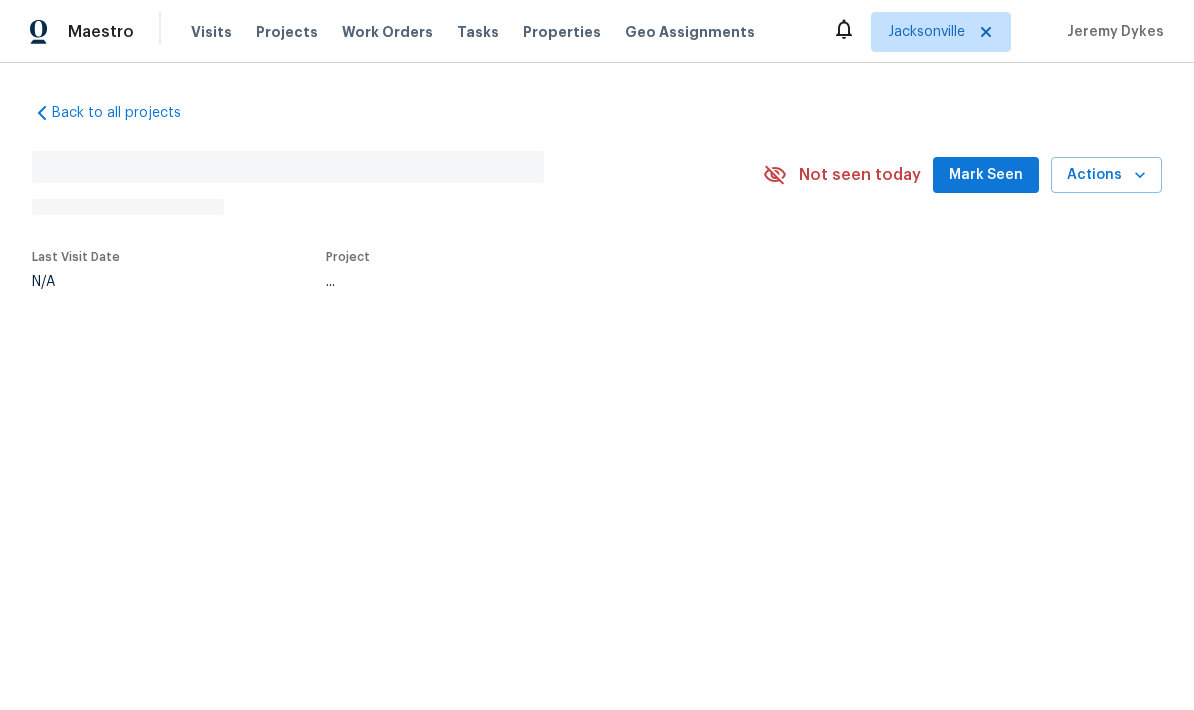 scroll, scrollTop: 0, scrollLeft: 0, axis: both 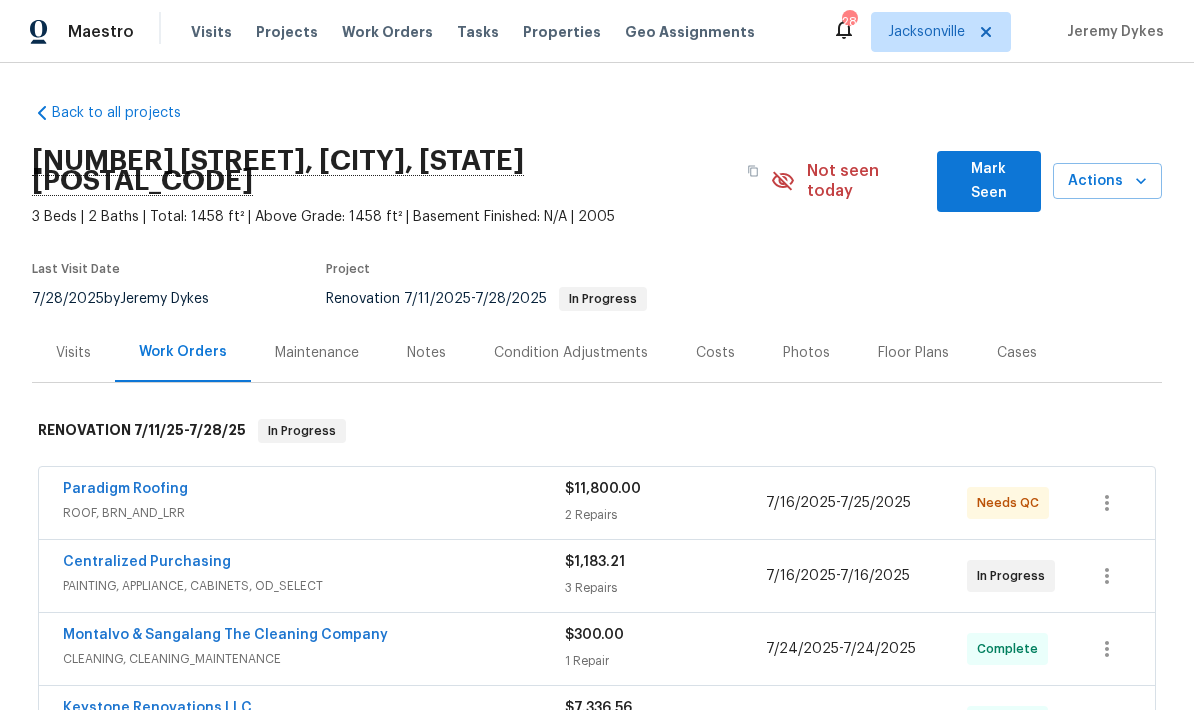 click on "Paradigm Roofing" at bounding box center [314, 491] 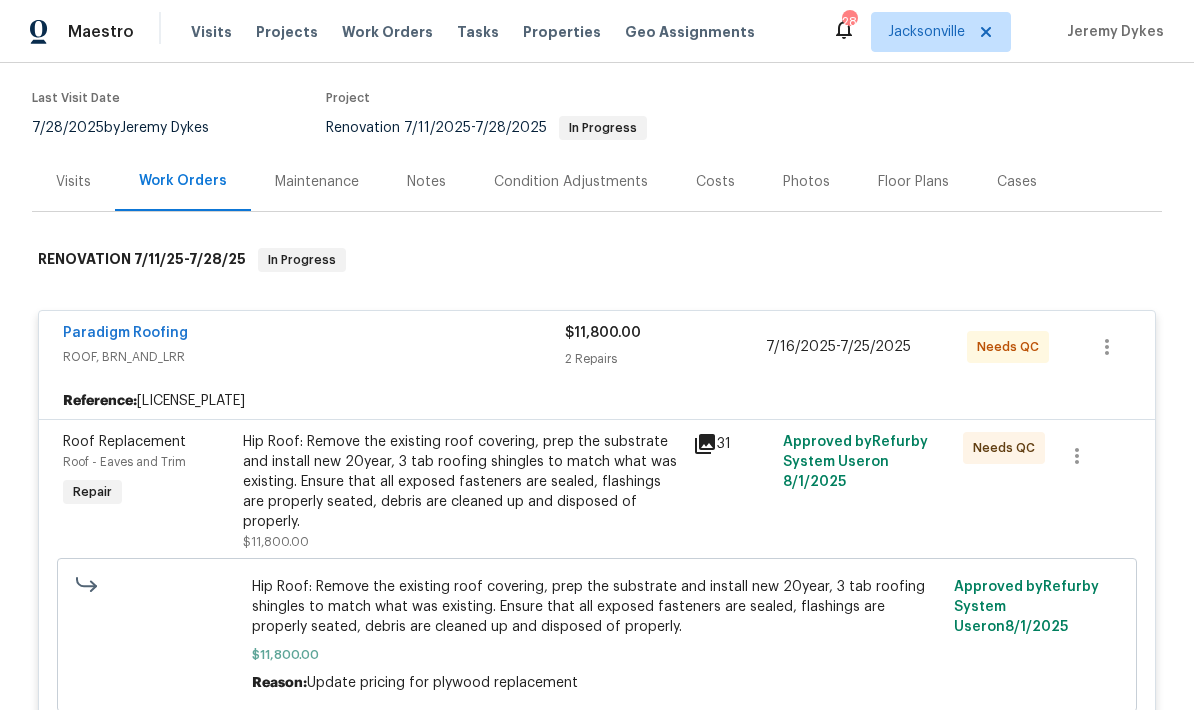 scroll, scrollTop: 172, scrollLeft: 0, axis: vertical 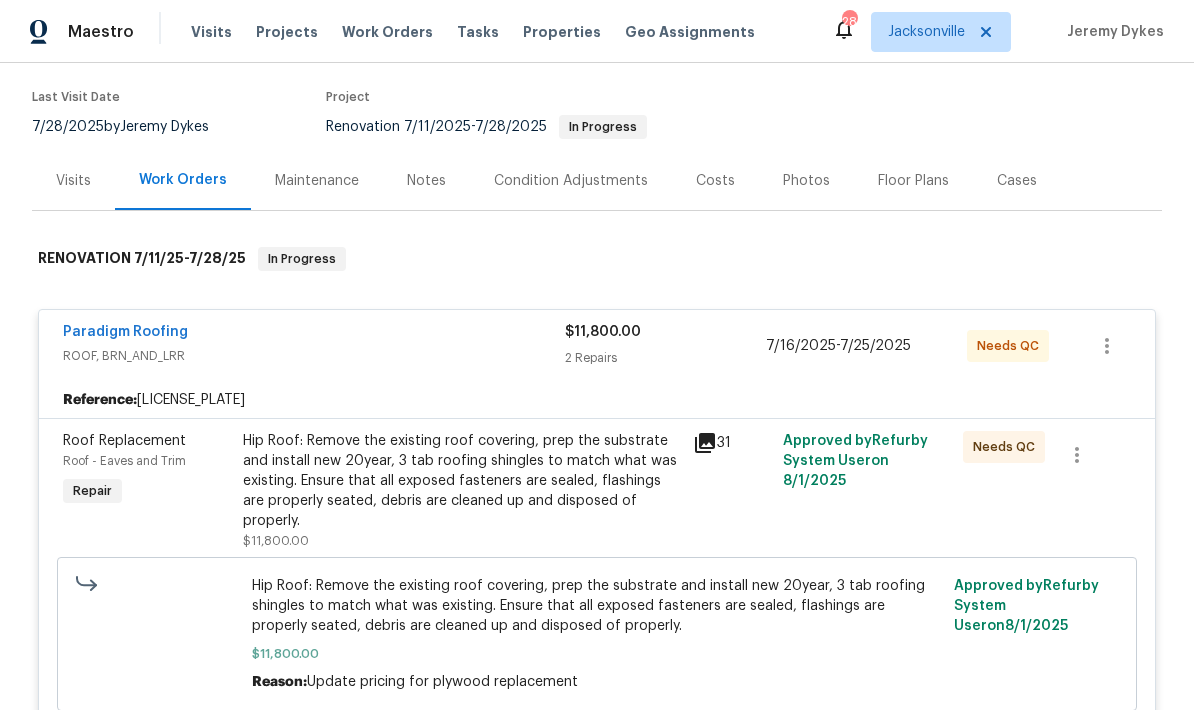 click on "Hip Roof: Remove the existing roof covering, prep the substrate and install new 20year, 3 tab roofing shingles to match what was existing. Ensure that all exposed fasteners are sealed, flashings are properly seated, debris are cleaned up and disposed of properly." at bounding box center [597, 606] 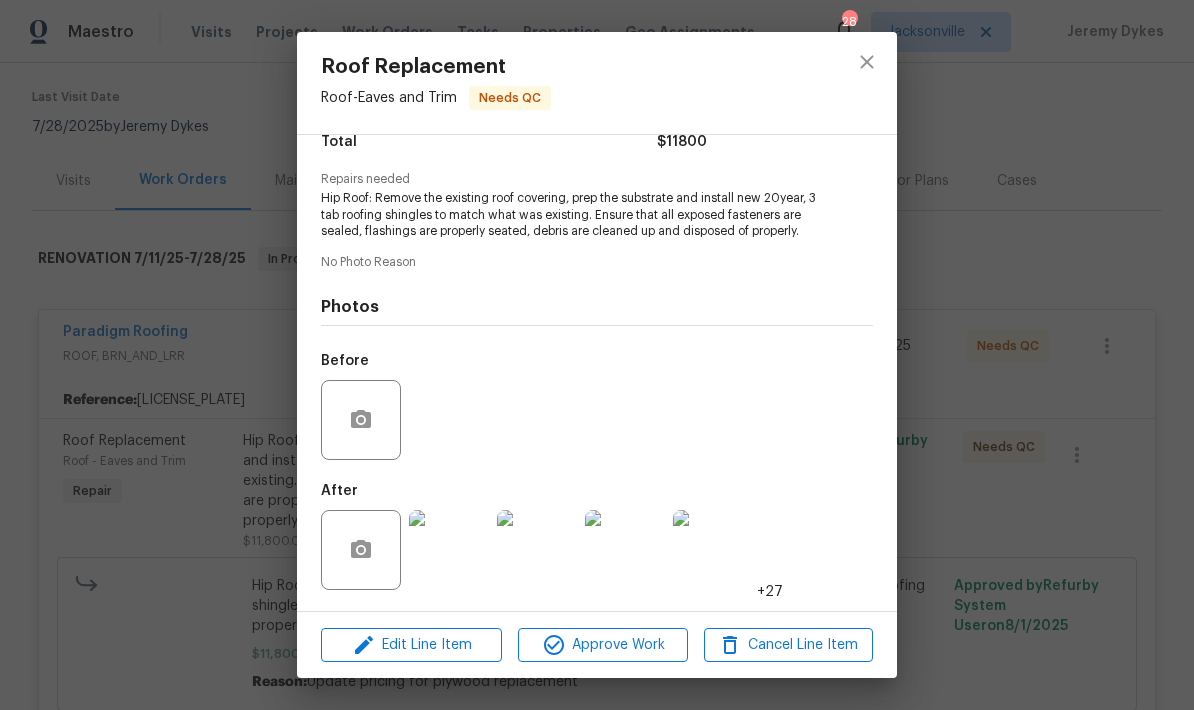 scroll, scrollTop: 182, scrollLeft: 0, axis: vertical 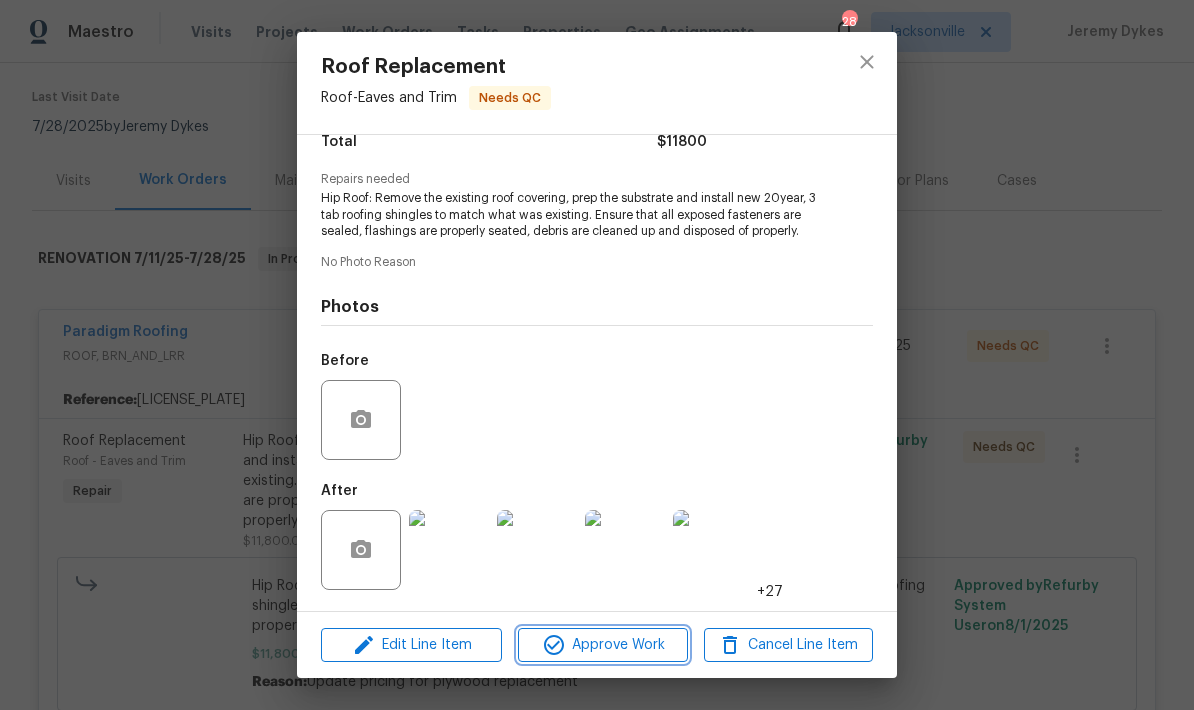 click on "Approve Work" at bounding box center (602, 645) 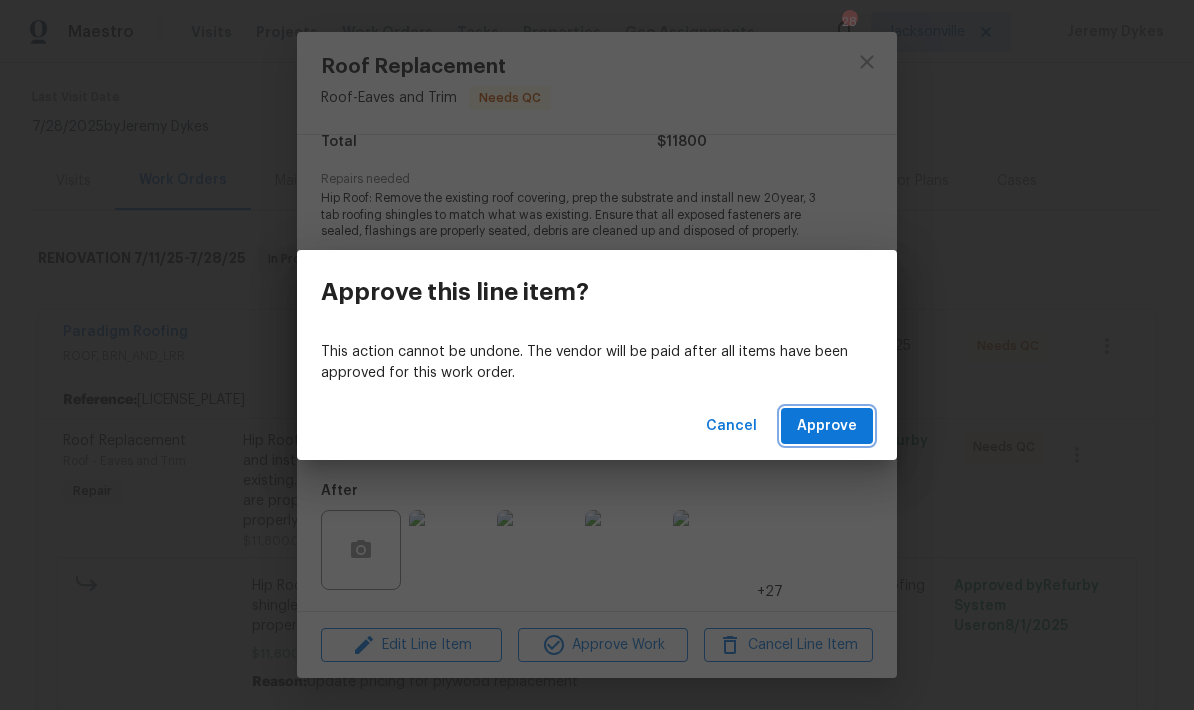 click on "Approve" at bounding box center (827, 426) 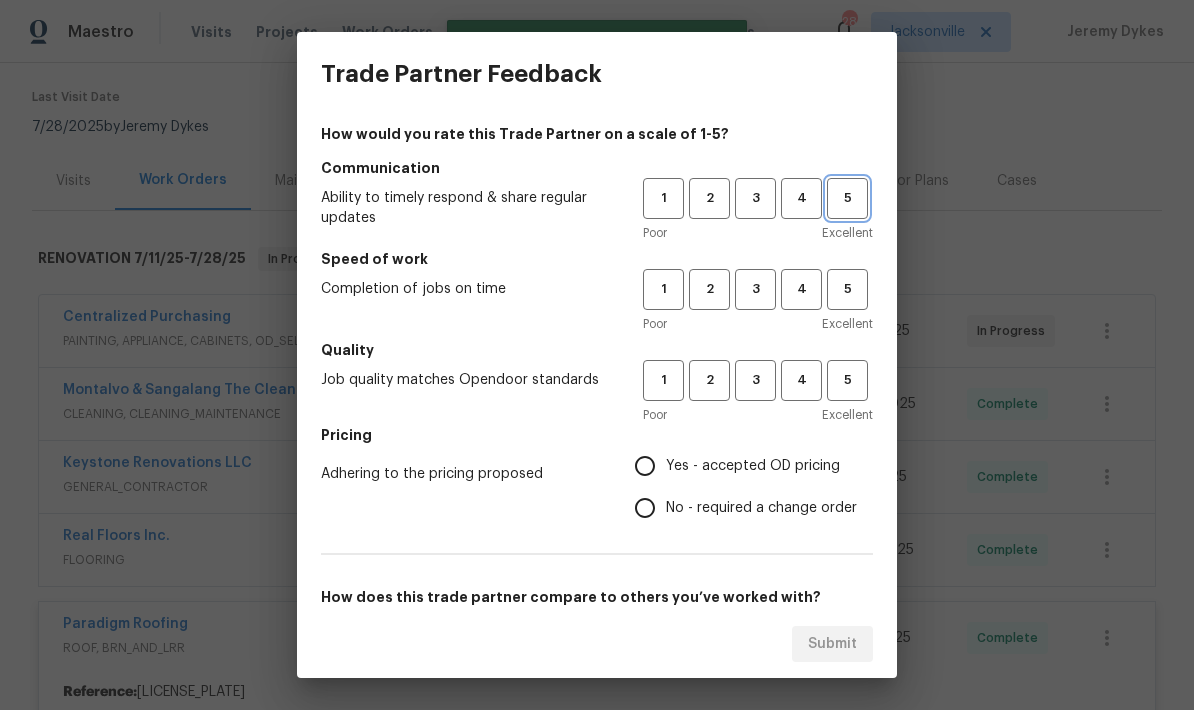 click on "5" at bounding box center (847, 198) 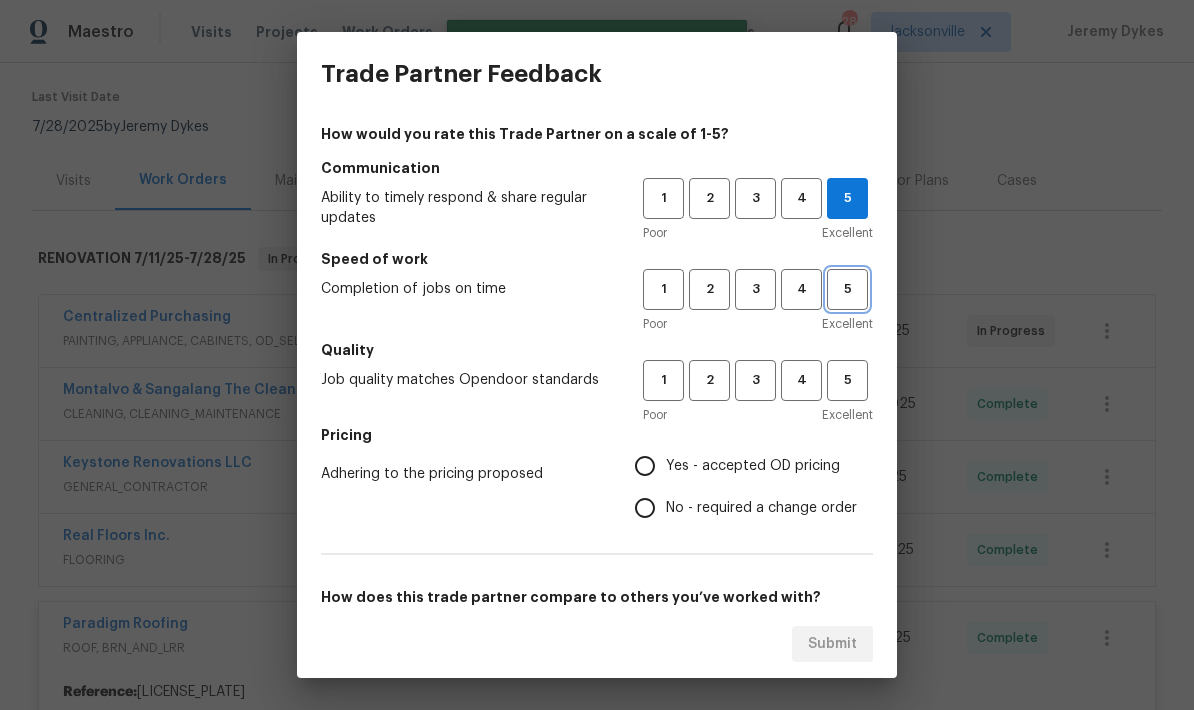 click on "5" at bounding box center [847, 289] 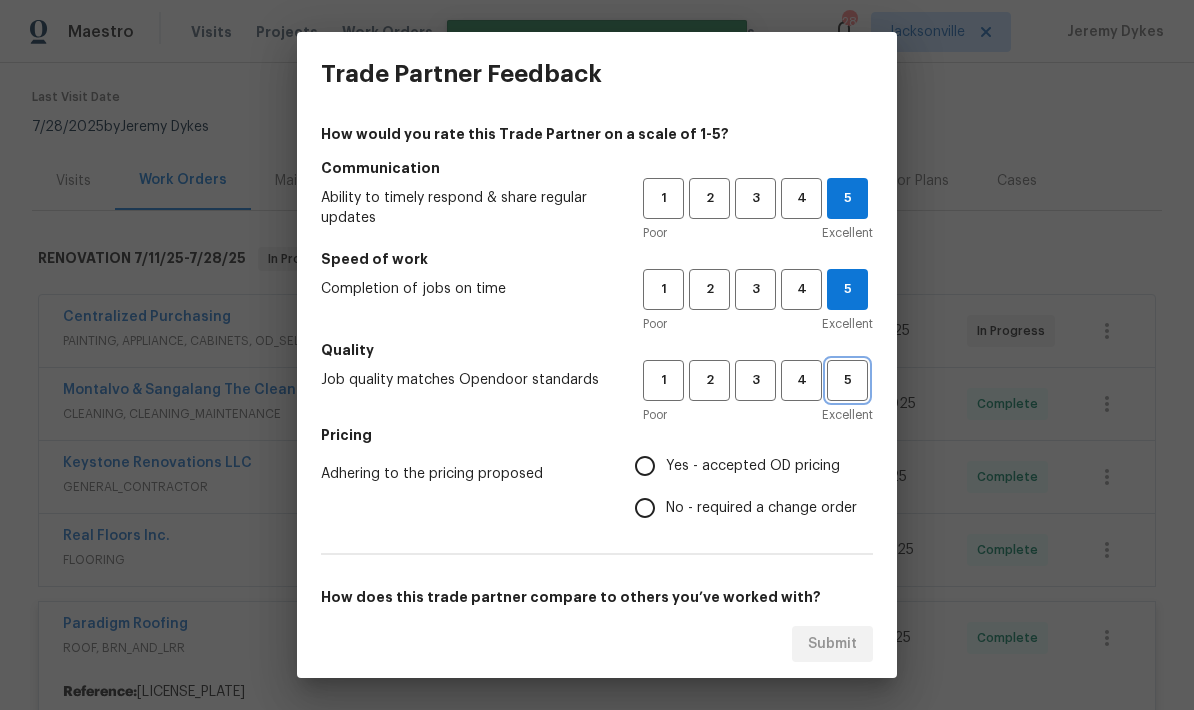 click on "5" at bounding box center (847, 380) 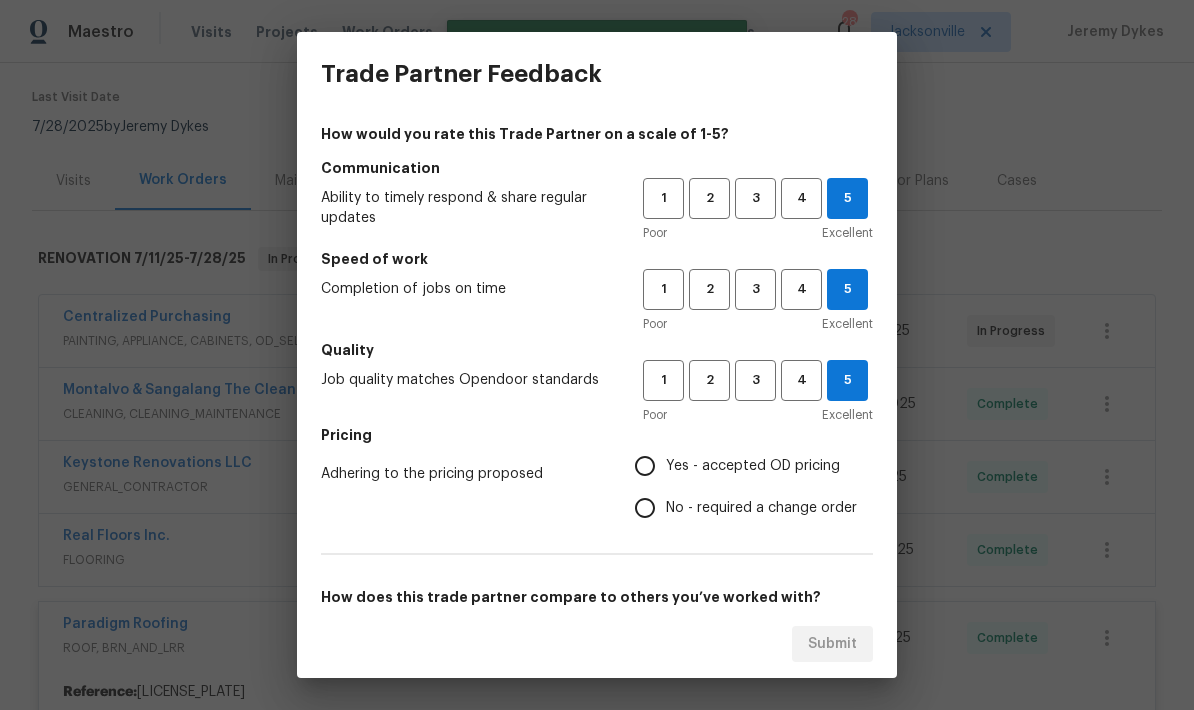 click on "No - required a change order" at bounding box center [645, 508] 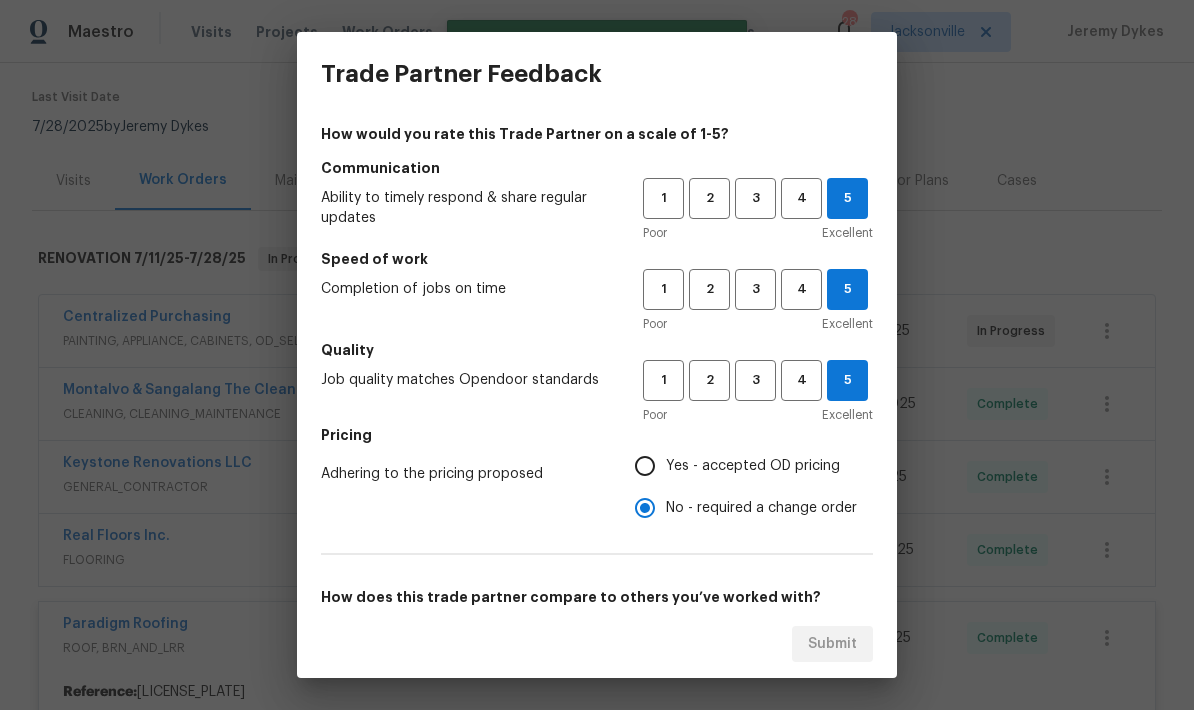click on "Yes - accepted OD pricing" at bounding box center (645, 466) 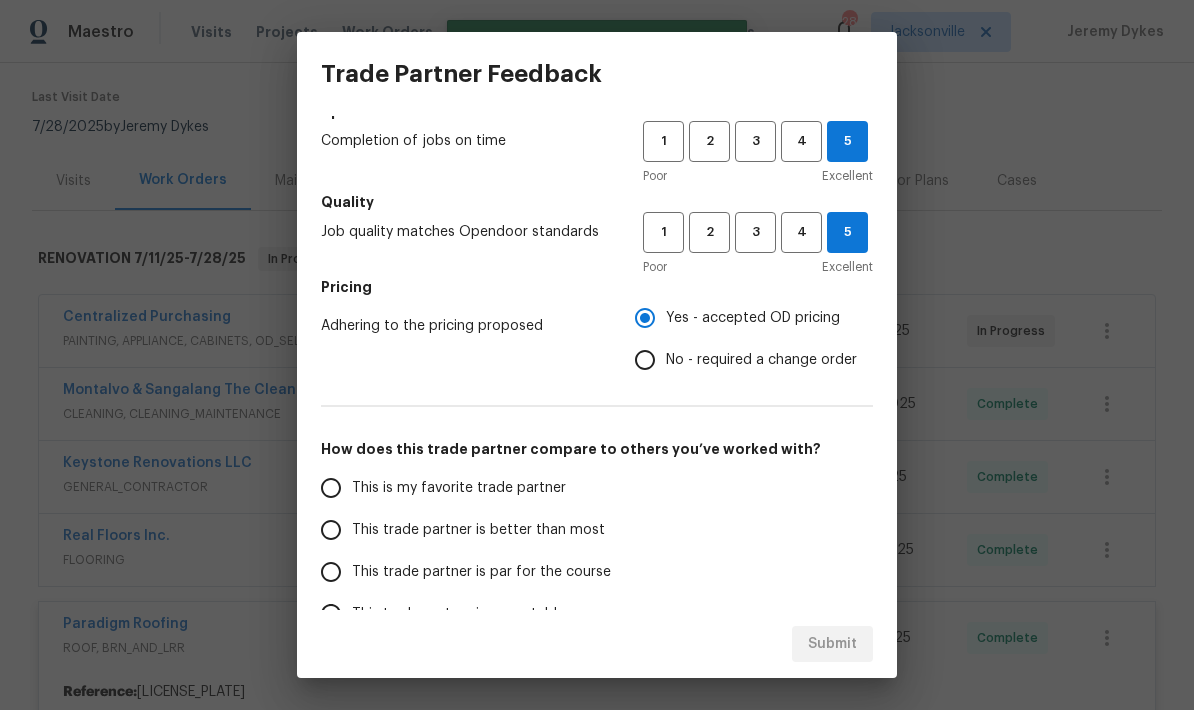scroll, scrollTop: 195, scrollLeft: 0, axis: vertical 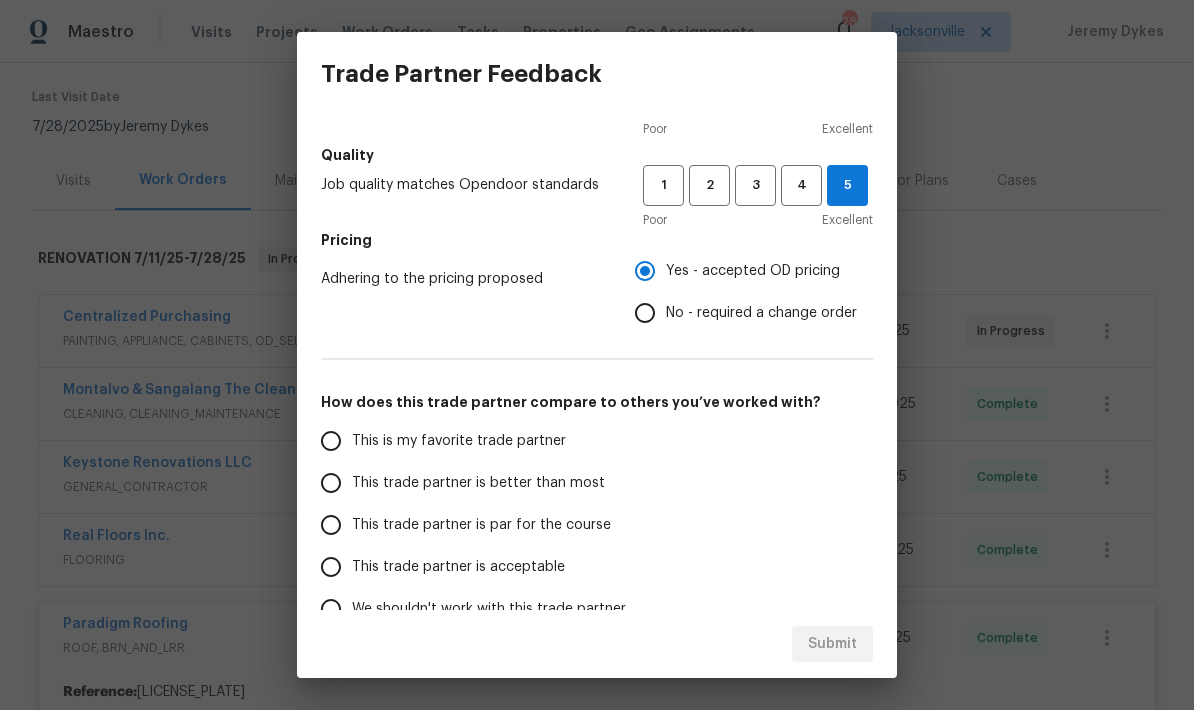 click on "This trade partner is better than most" at bounding box center [331, 483] 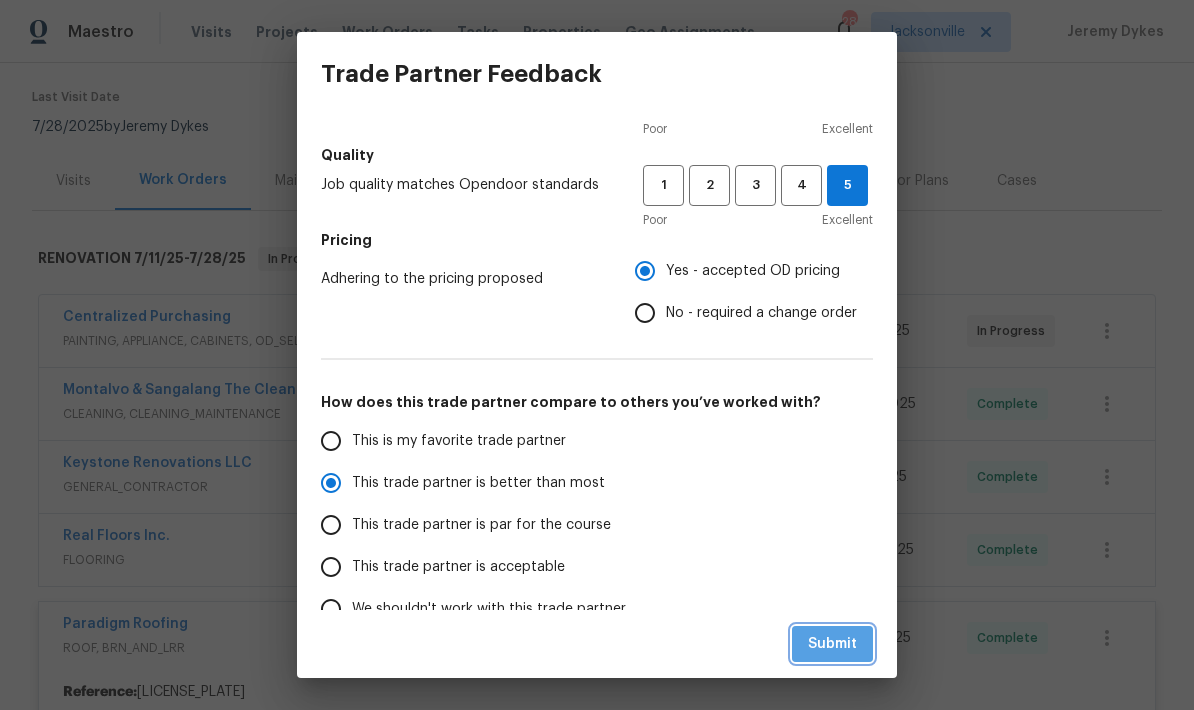 click on "Submit" at bounding box center [832, 644] 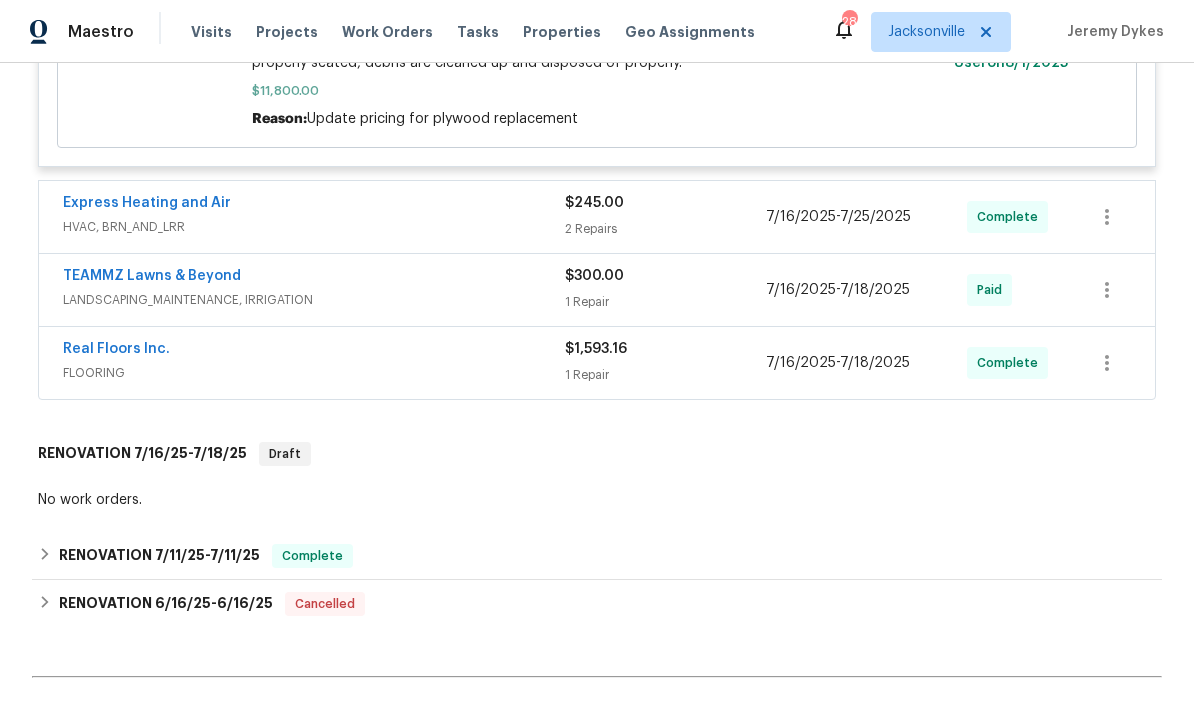 scroll, scrollTop: 1259, scrollLeft: 0, axis: vertical 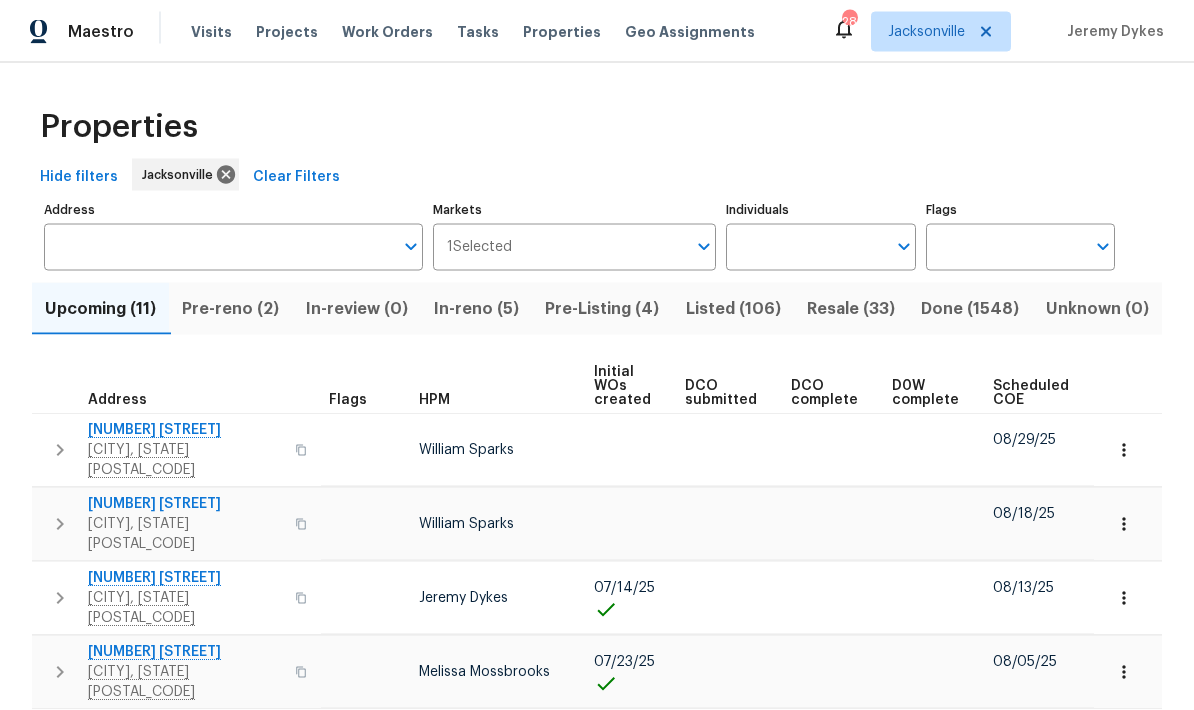 click on "Pre-reno (2)" at bounding box center (230, 309) 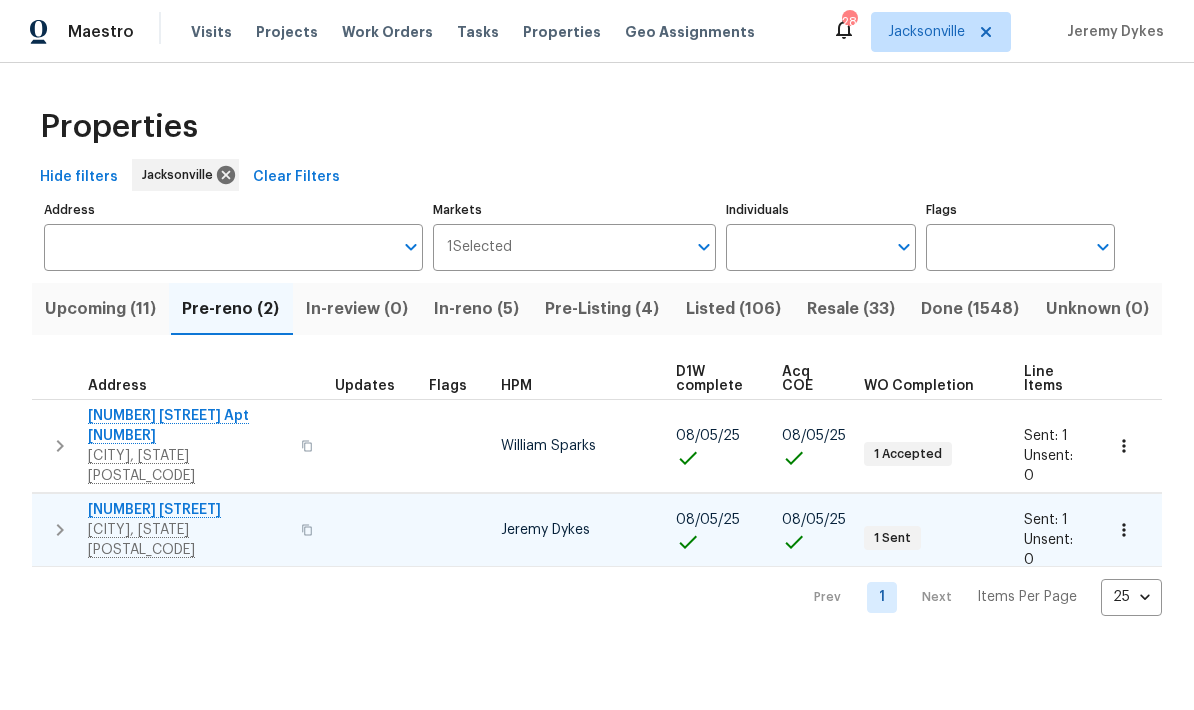click on "[CITY], [STATE] [POSTAL_CODE]" at bounding box center (188, 540) 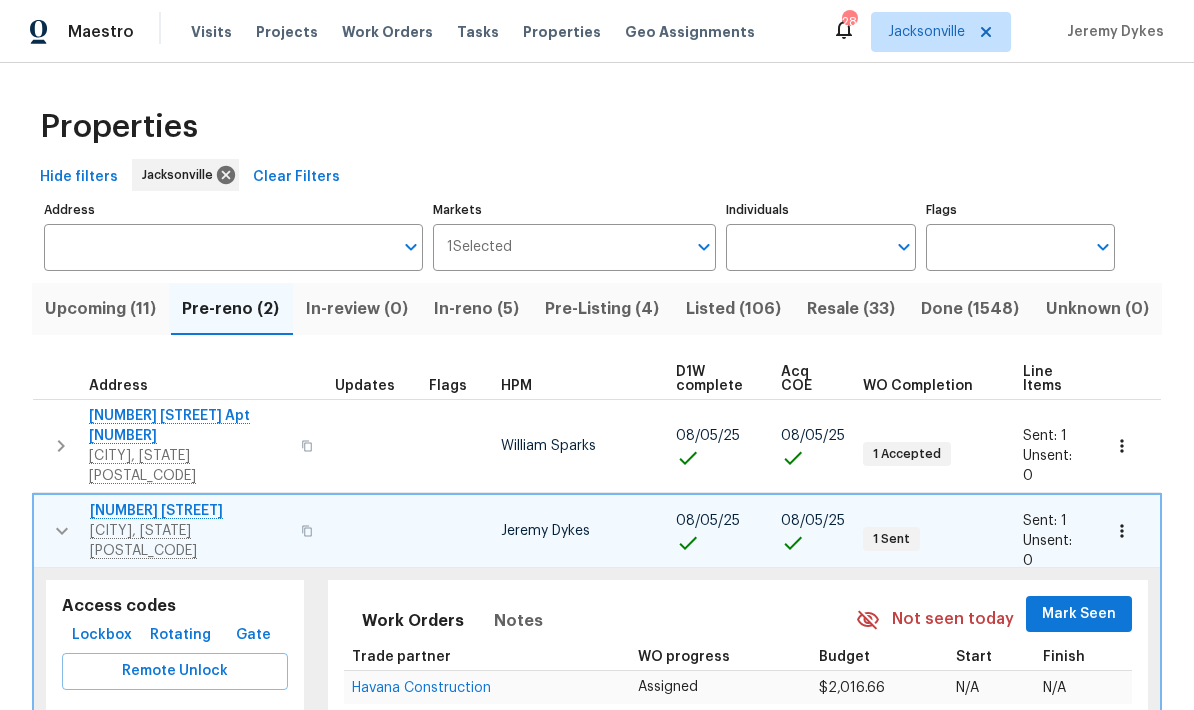 click on "Lockbox" at bounding box center (102, 635) 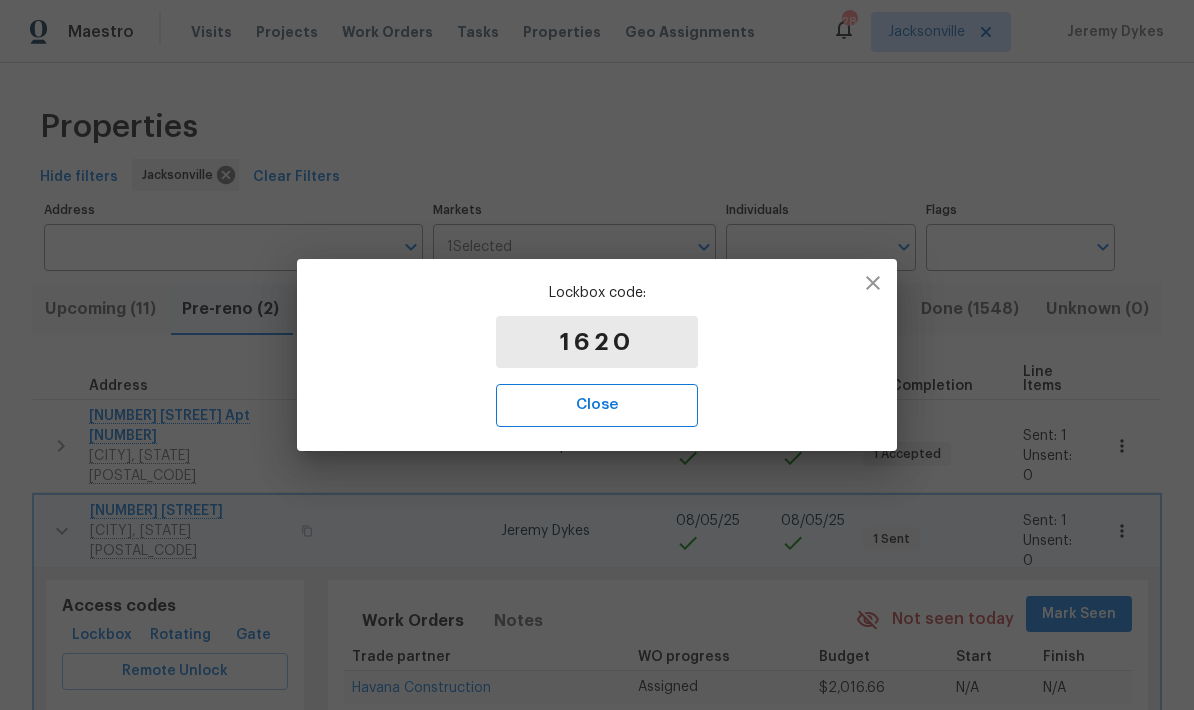 click on "Close" at bounding box center [597, 405] 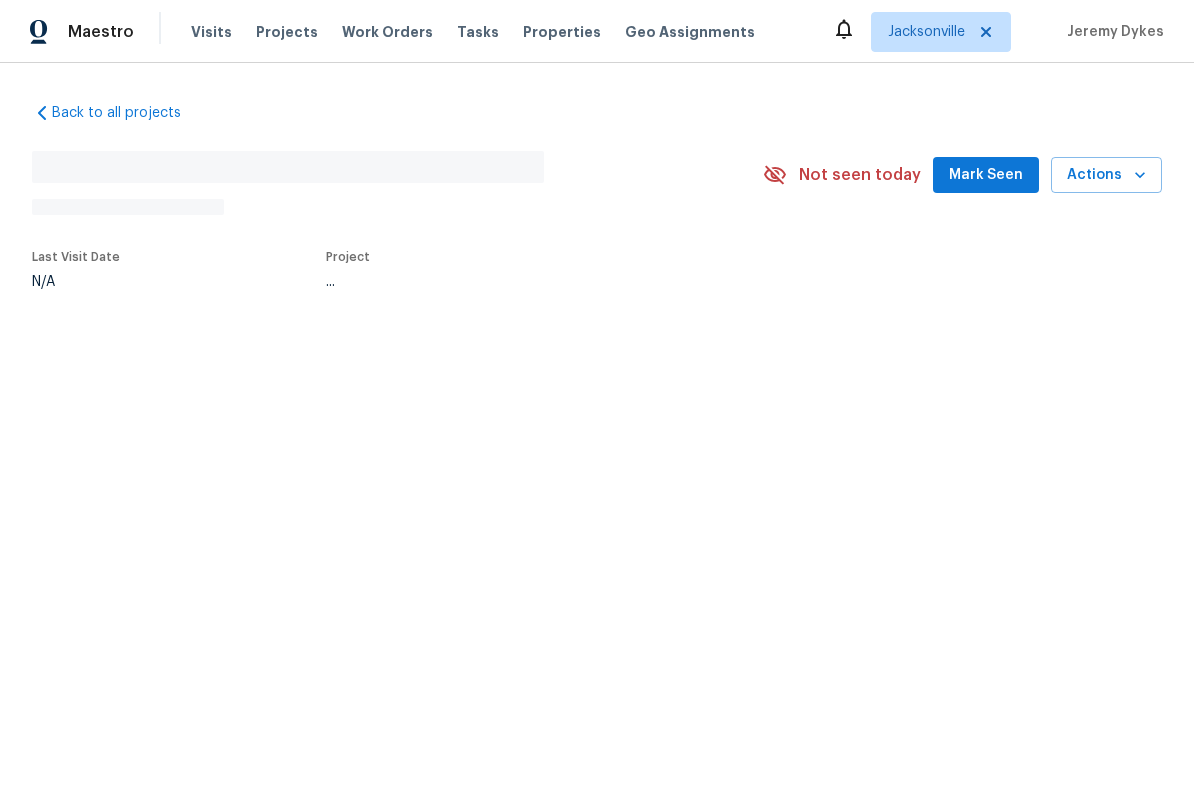 scroll, scrollTop: 0, scrollLeft: 0, axis: both 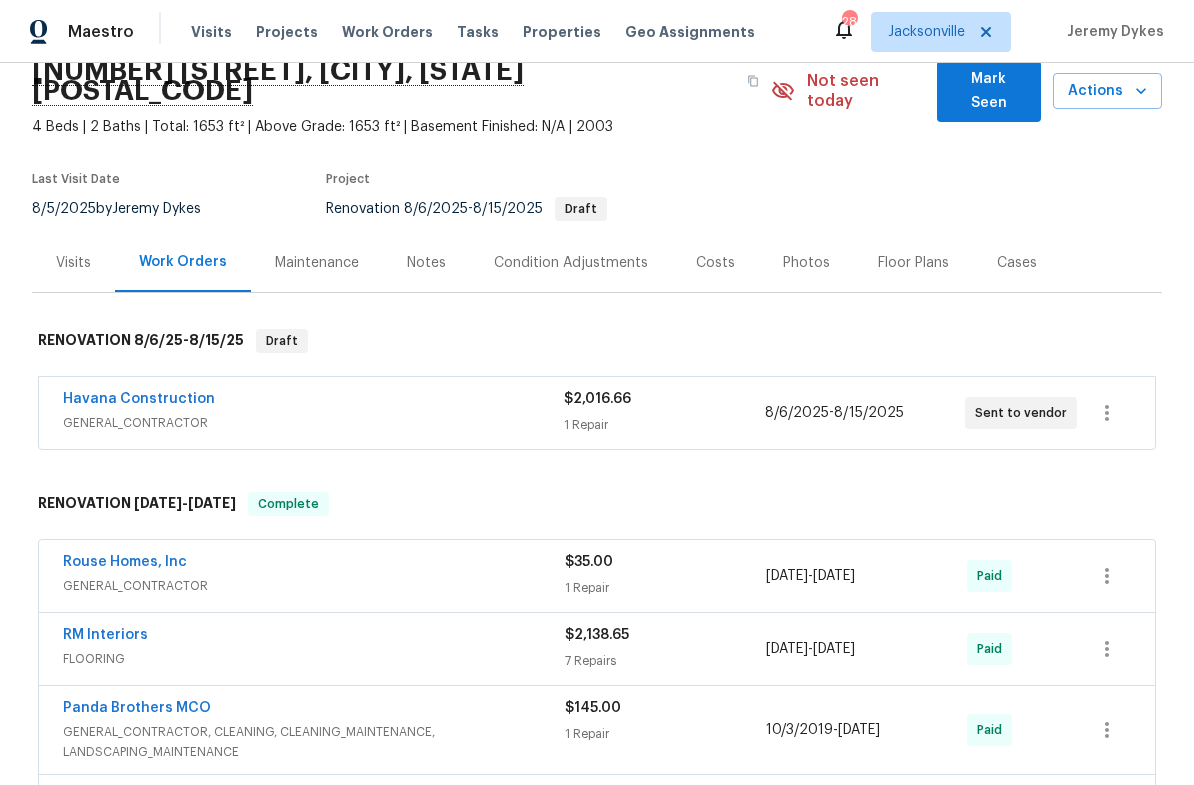 click on "Condition Adjustments" at bounding box center (571, 263) 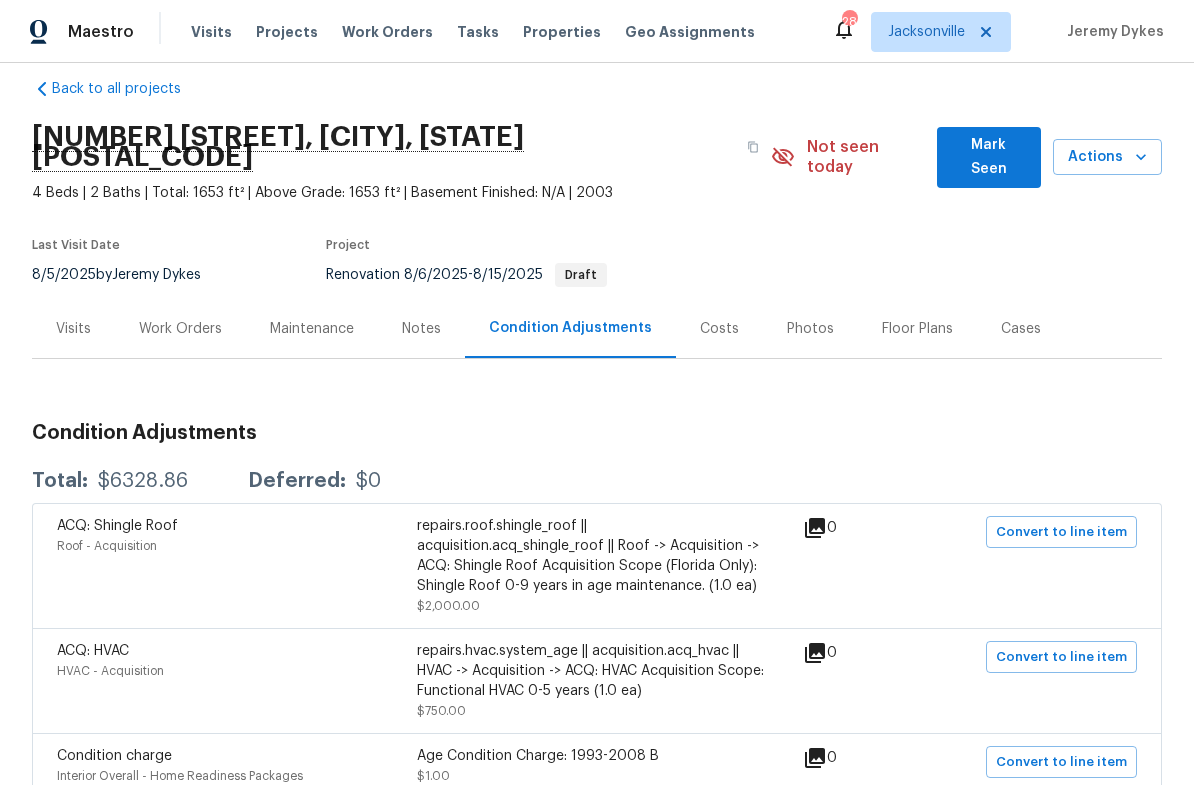 scroll, scrollTop: 27, scrollLeft: 0, axis: vertical 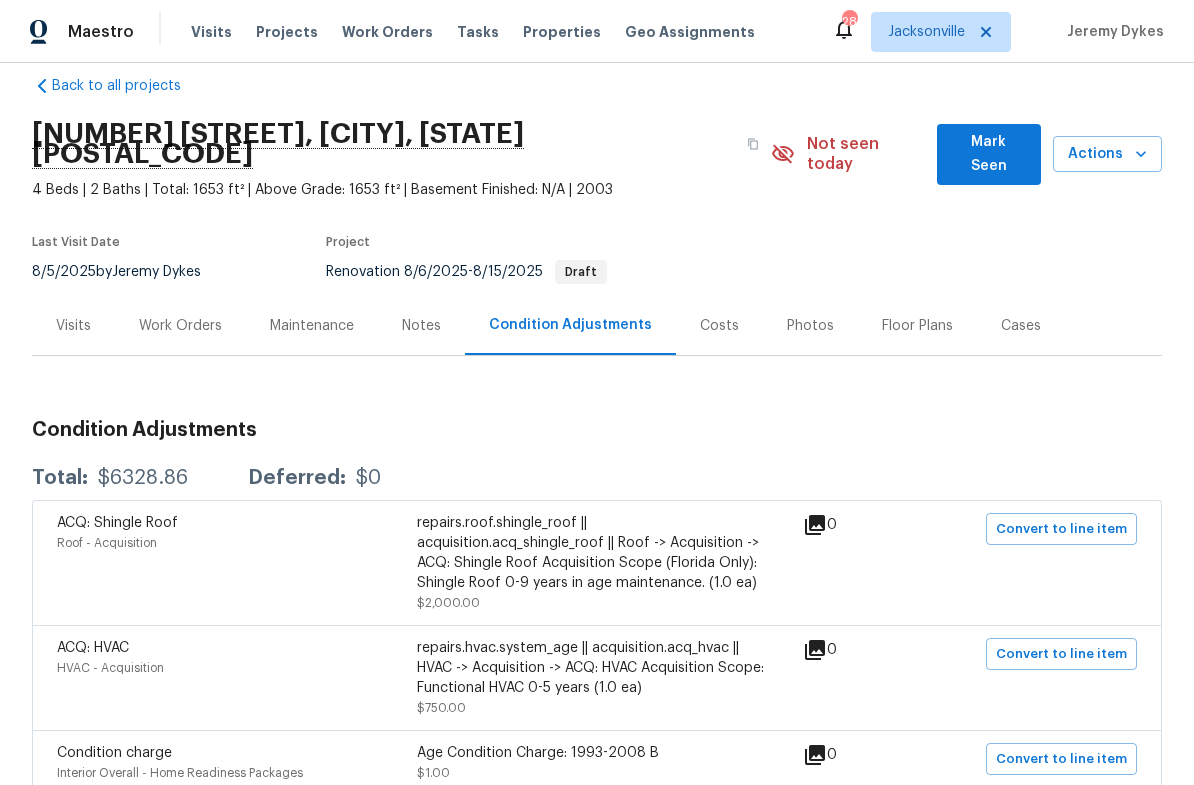 click on "Costs" at bounding box center [719, 326] 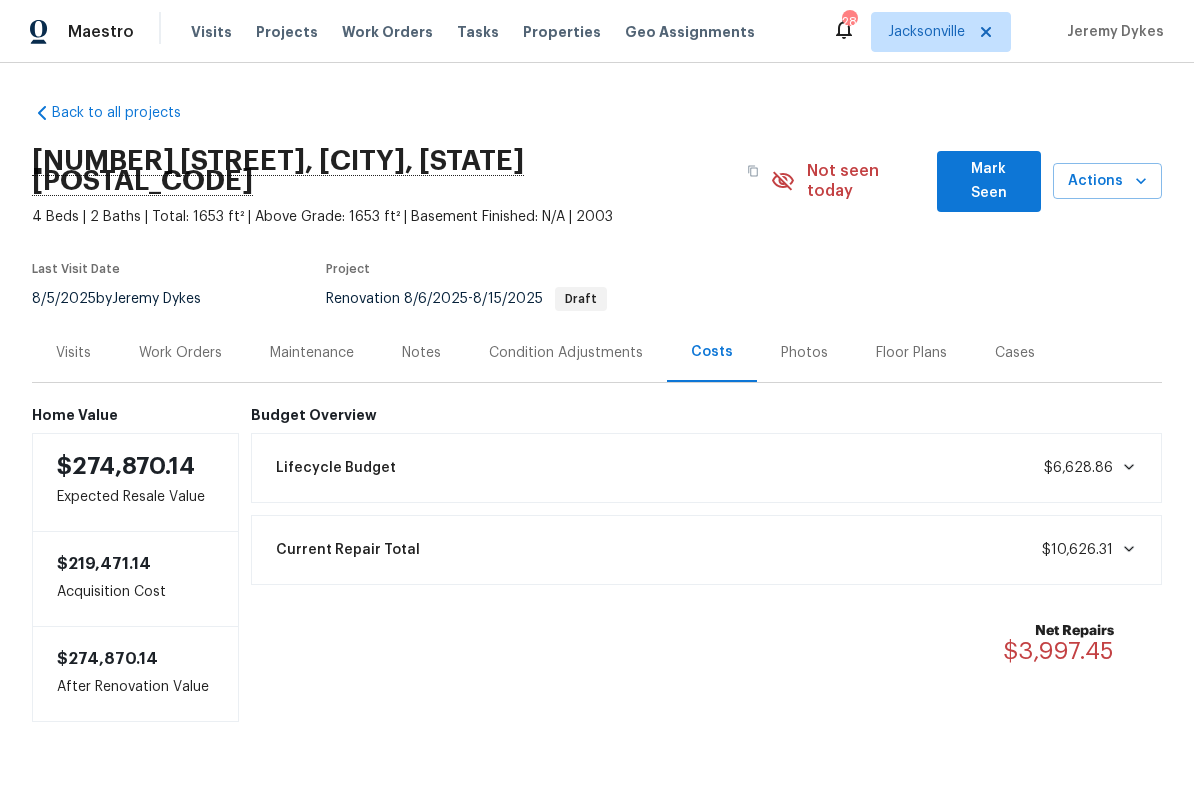 scroll, scrollTop: 0, scrollLeft: 0, axis: both 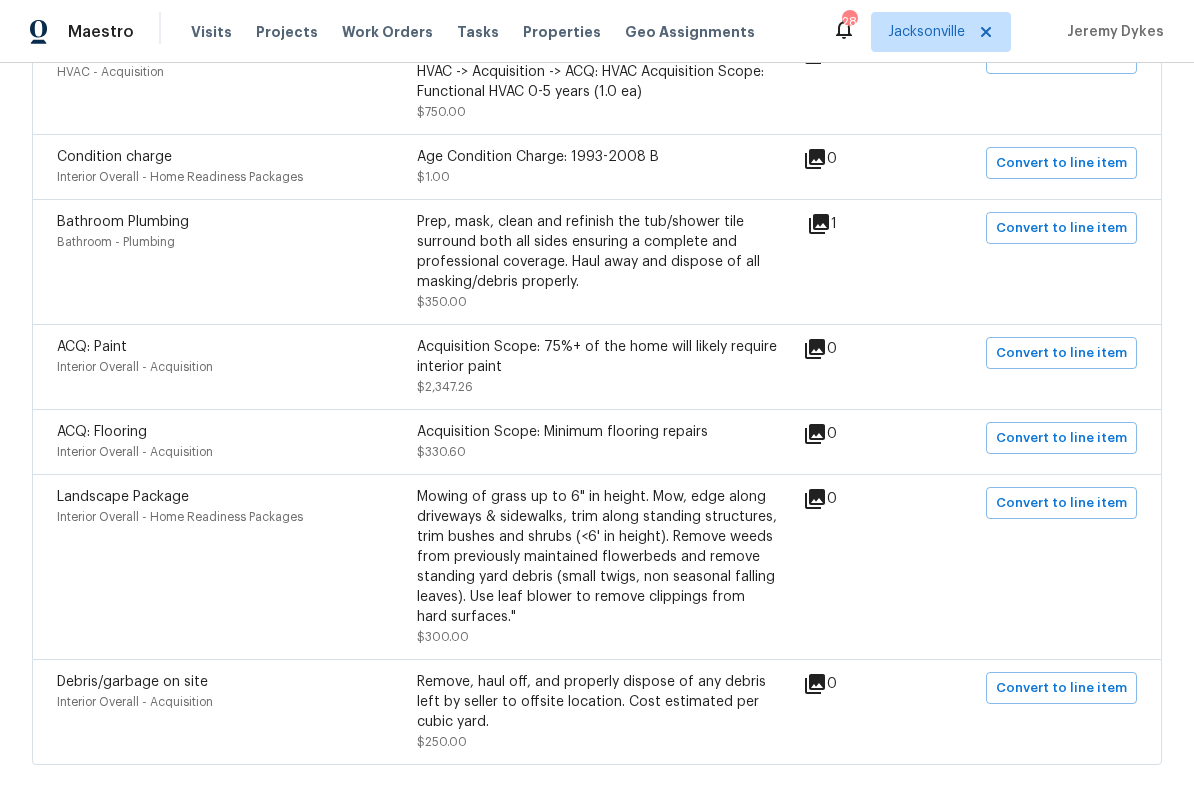 click 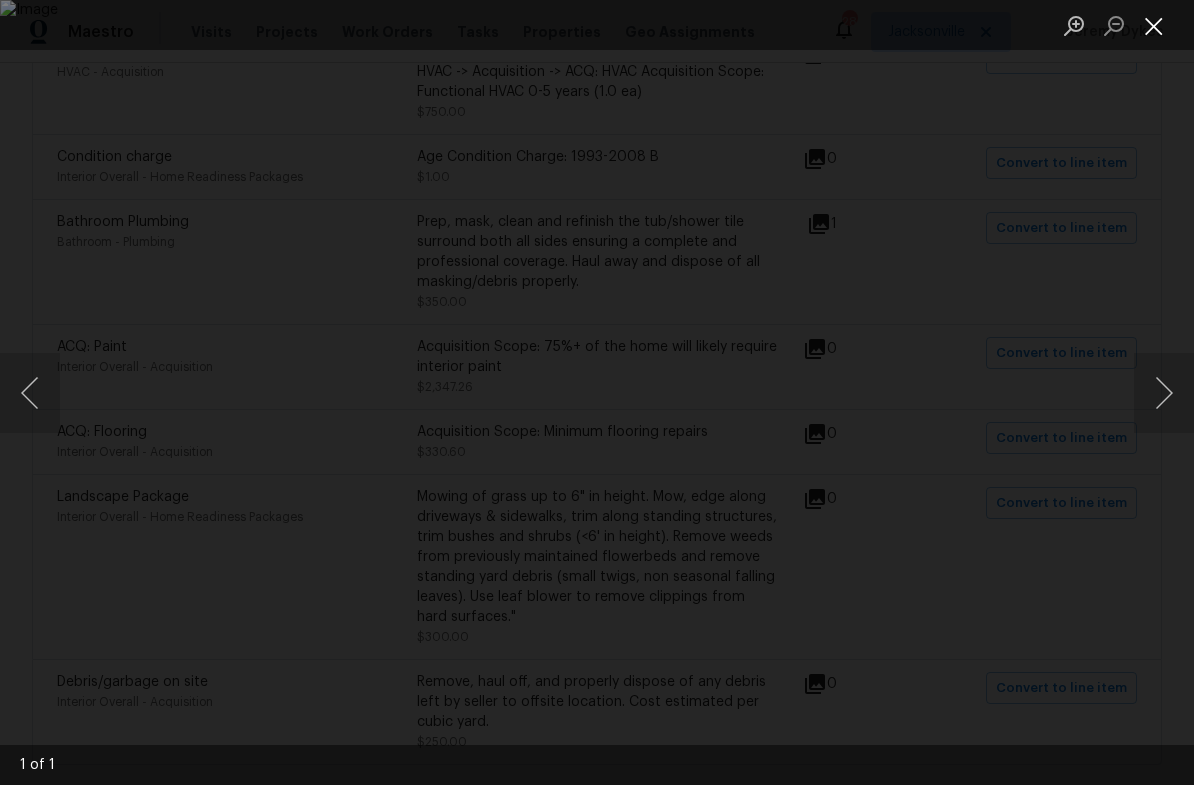 click at bounding box center (1154, 25) 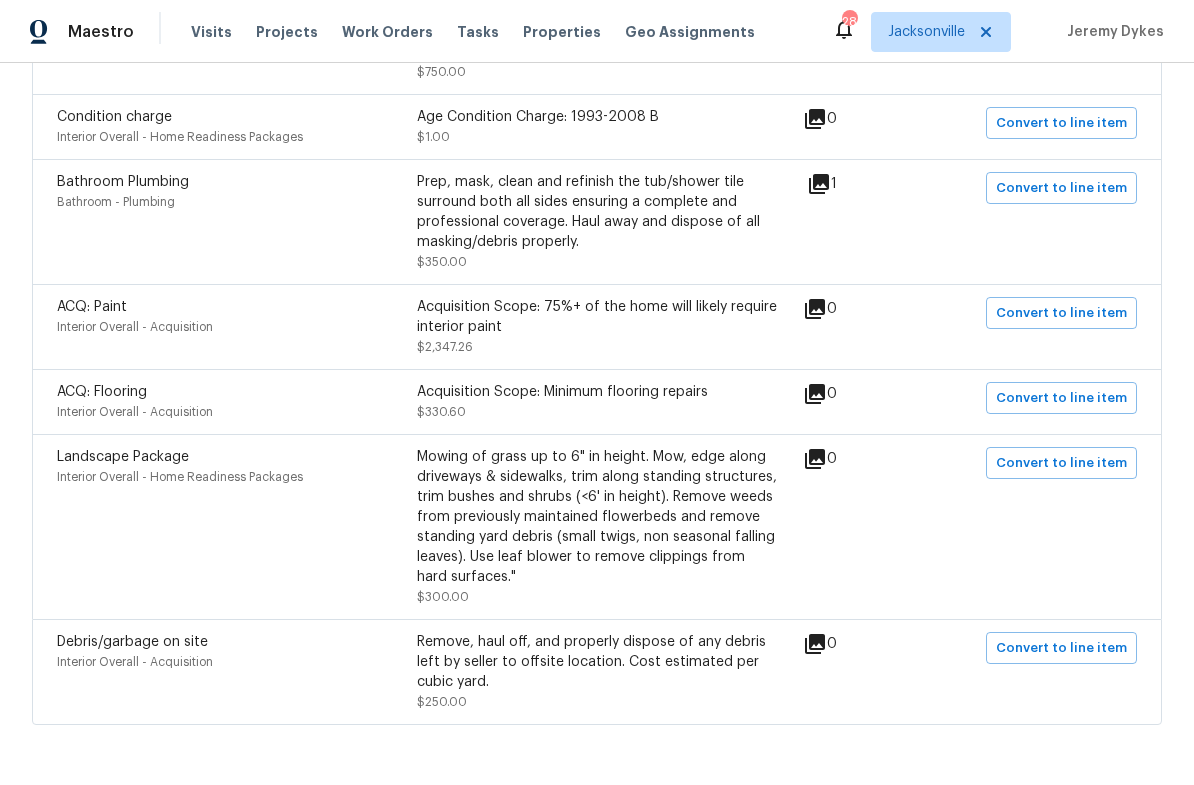 scroll, scrollTop: 662, scrollLeft: 0, axis: vertical 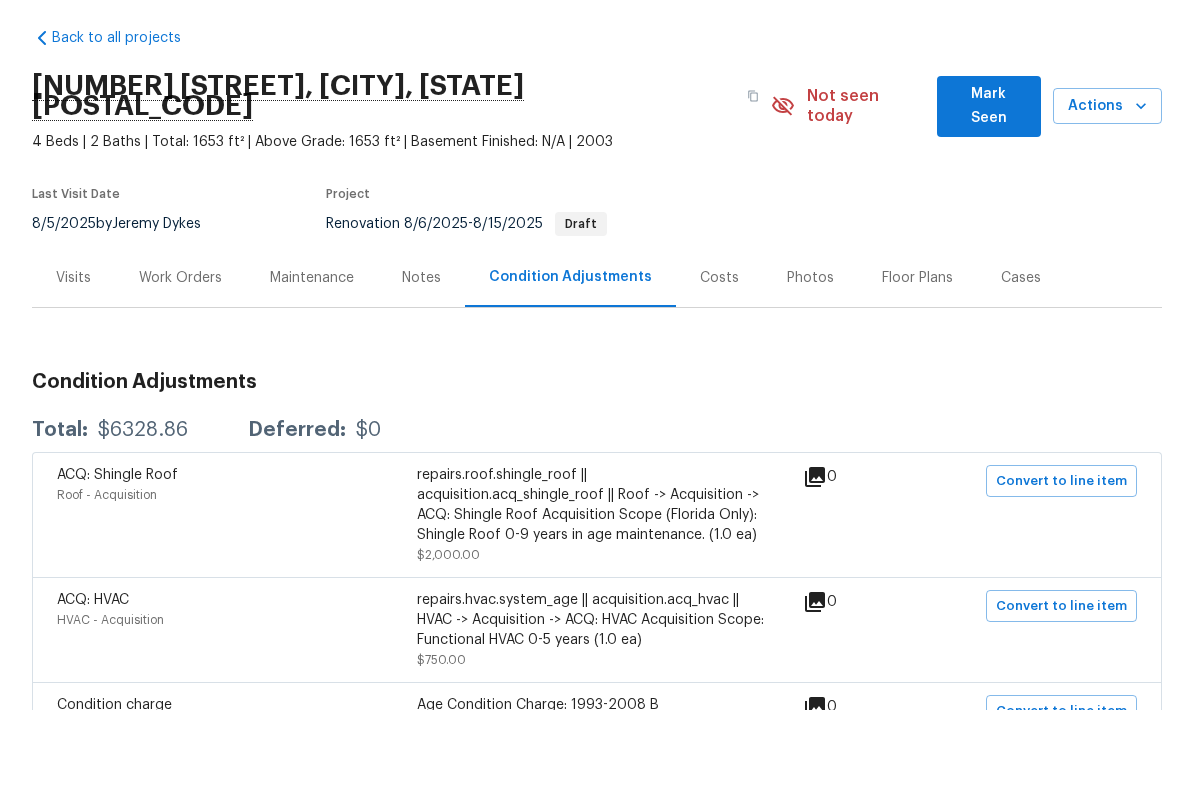 click on "Work Orders" at bounding box center (180, 352) 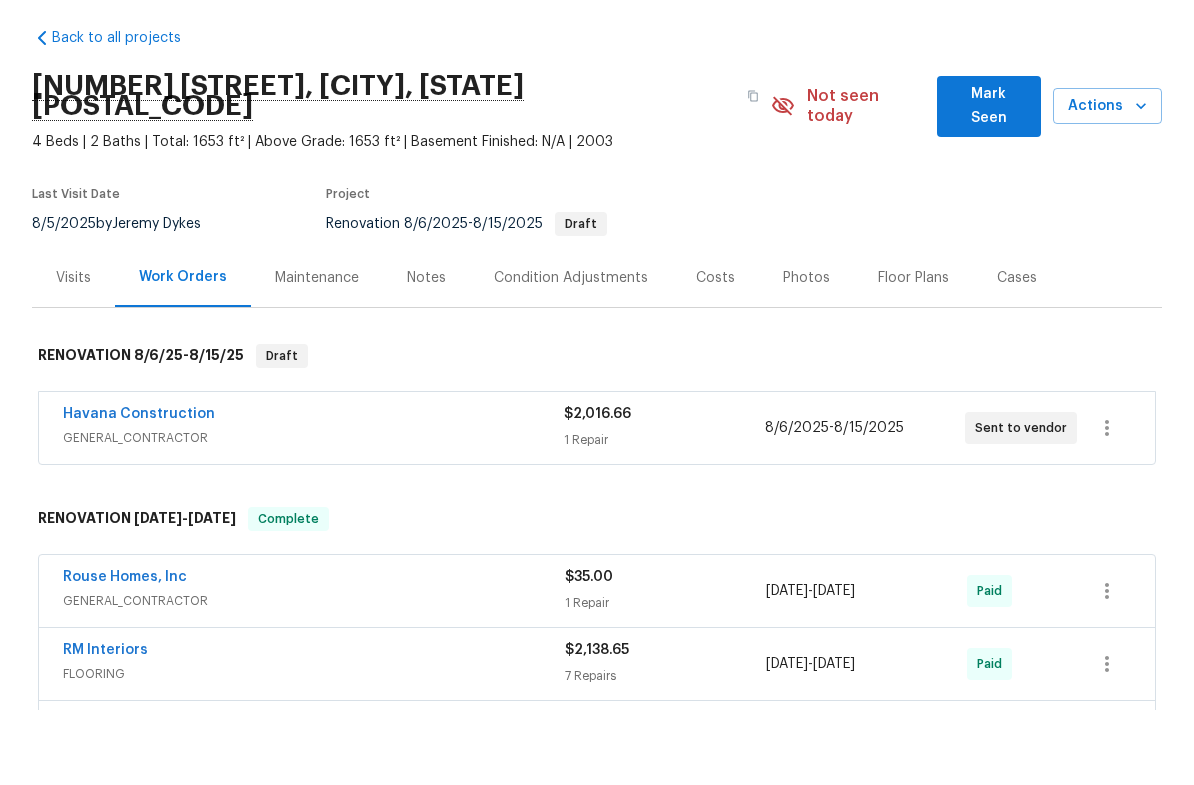 click on "$2,016.66 1 Repair" at bounding box center (664, 503) 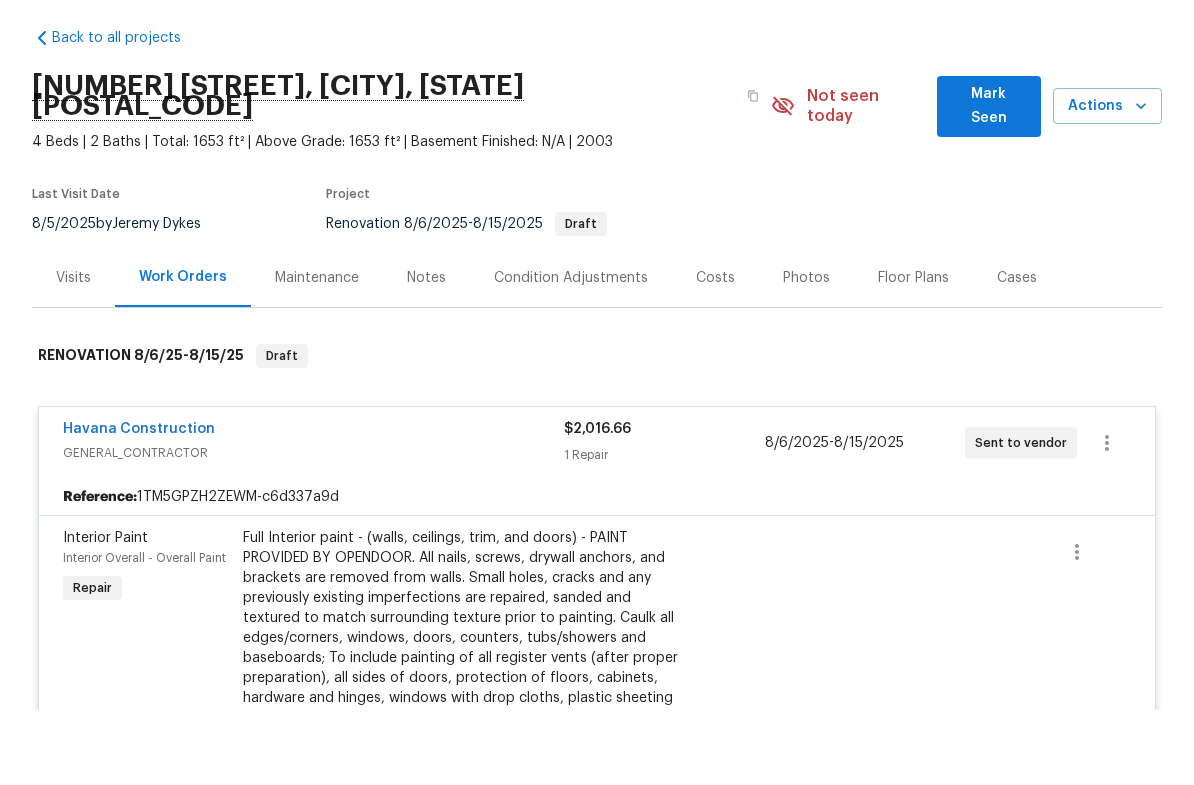 scroll, scrollTop: 0, scrollLeft: 0, axis: both 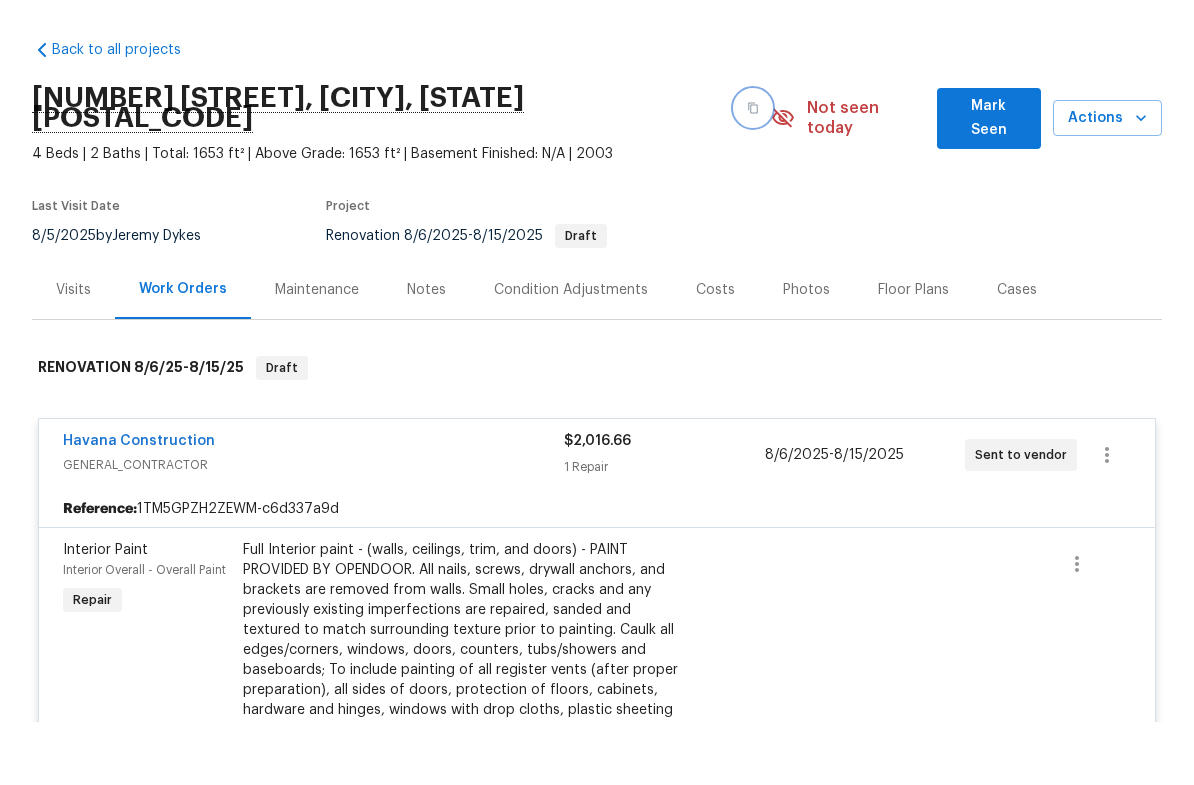 click 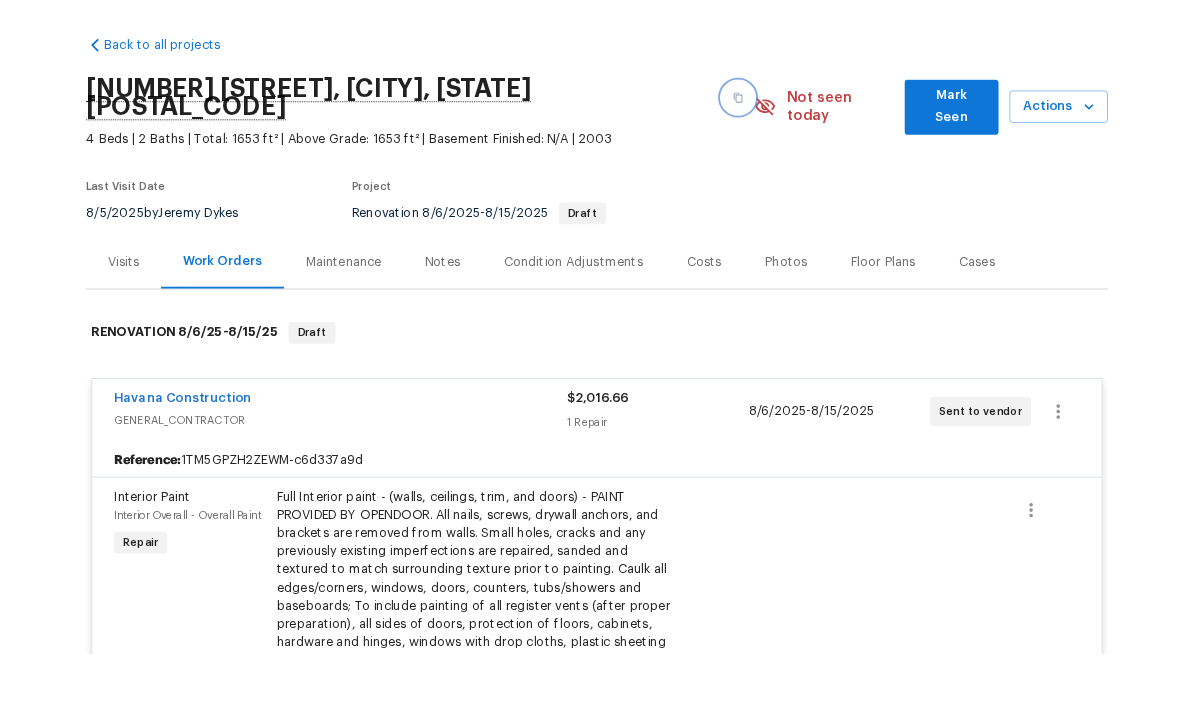 scroll, scrollTop: 80, scrollLeft: 0, axis: vertical 